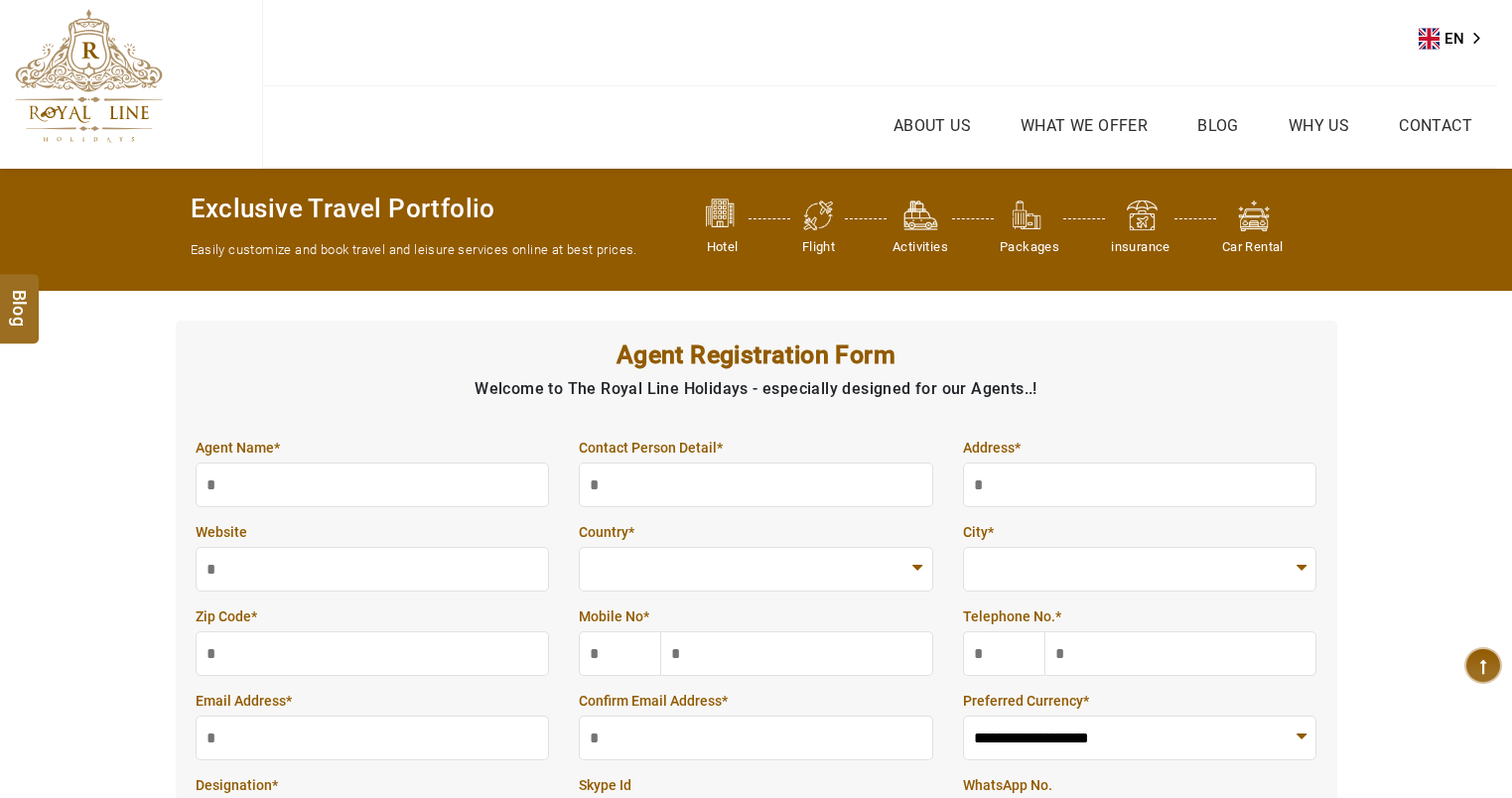 scroll, scrollTop: 0, scrollLeft: 0, axis: both 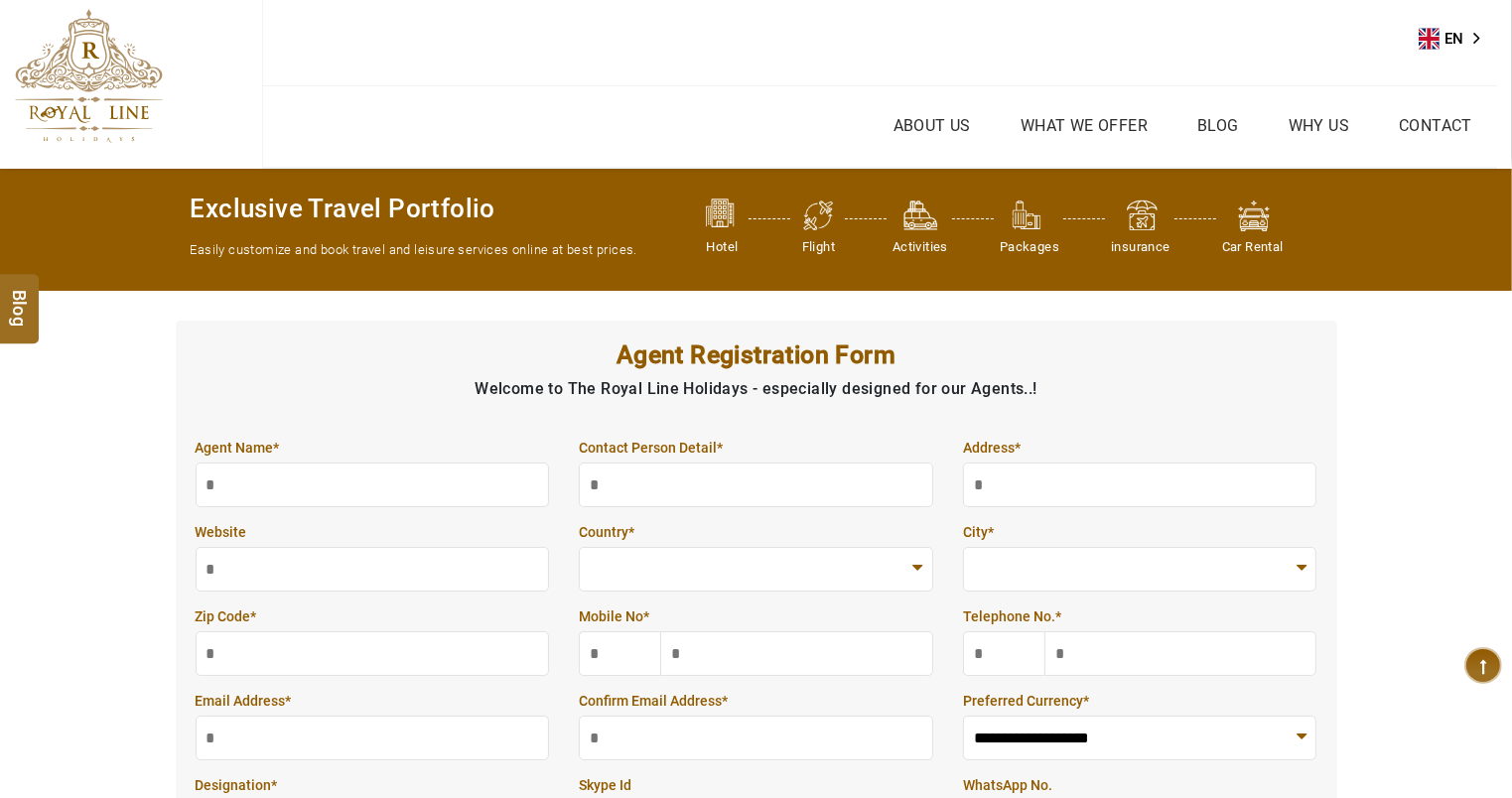 click at bounding box center [88, 75] 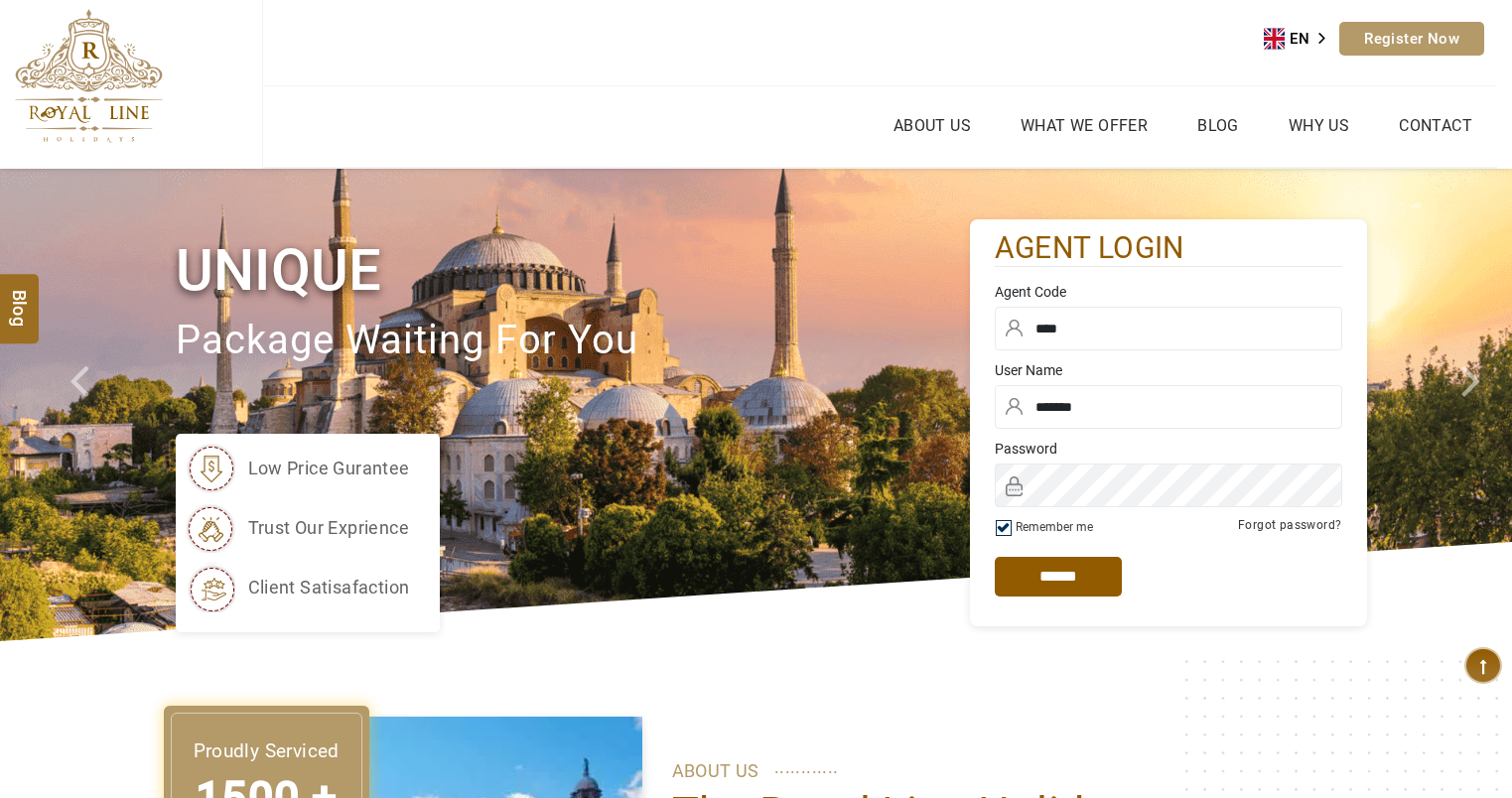 scroll, scrollTop: 0, scrollLeft: 0, axis: both 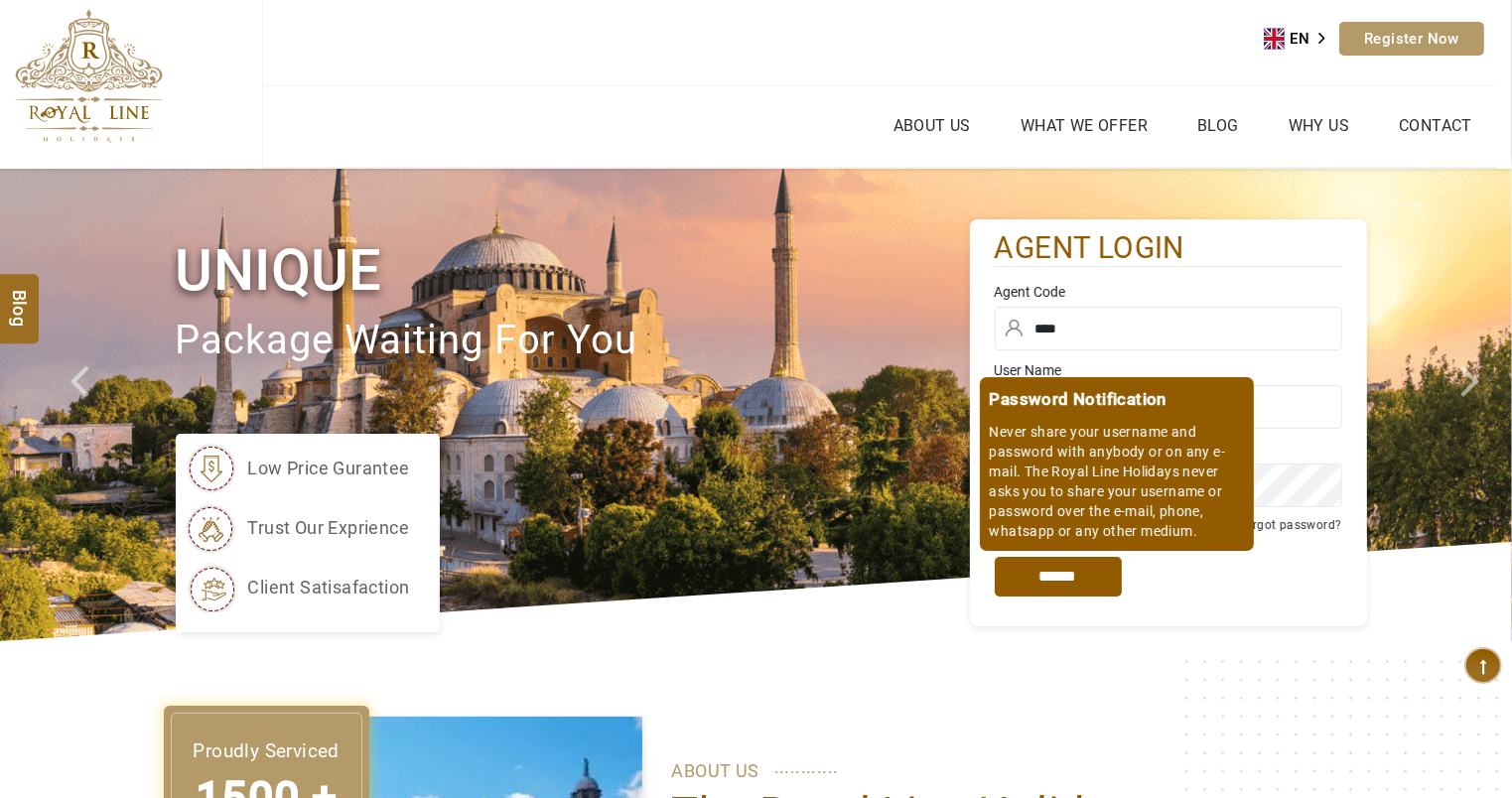click on "*****" at bounding box center (1058, 577) 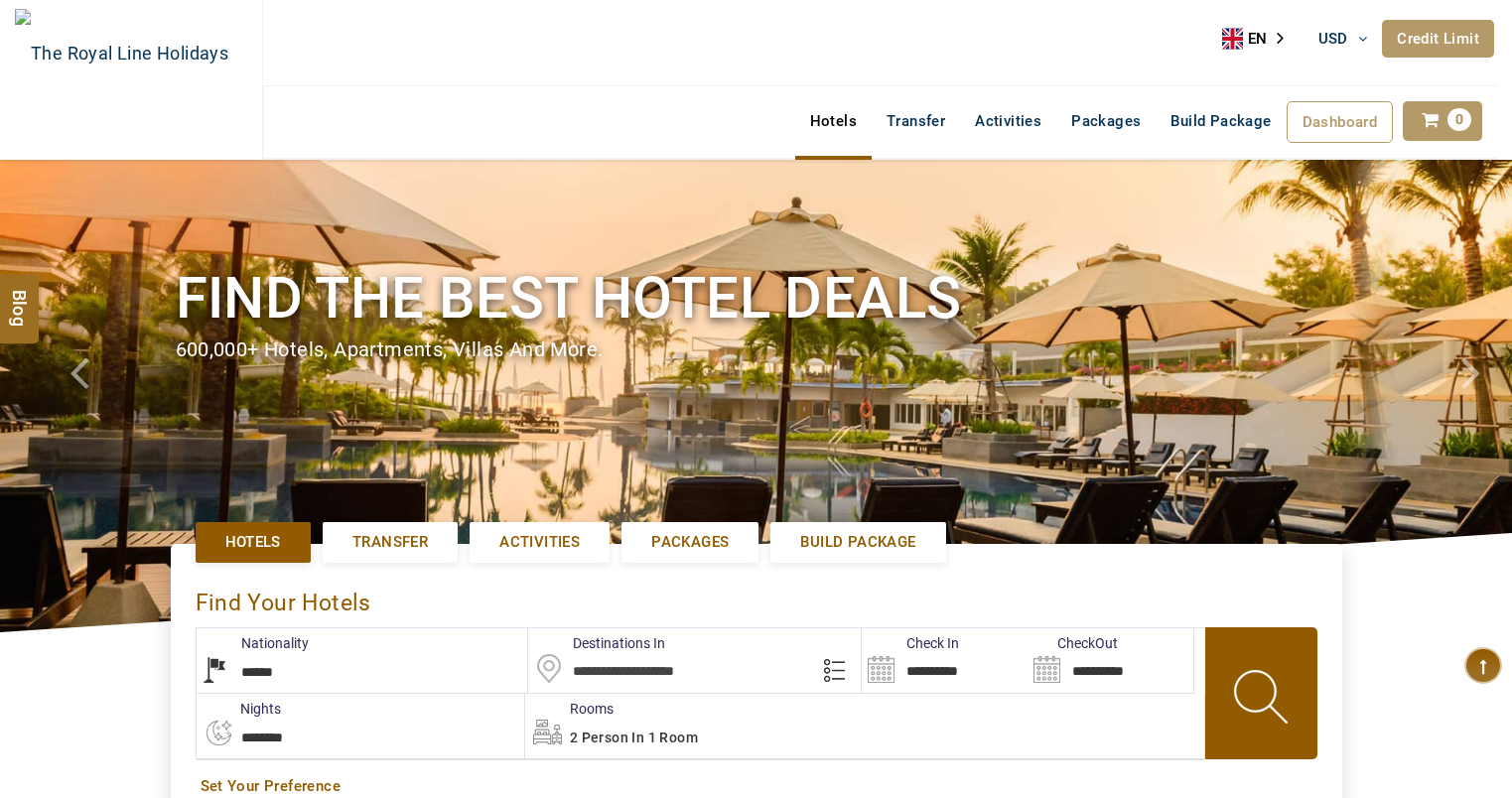 scroll, scrollTop: 0, scrollLeft: 0, axis: both 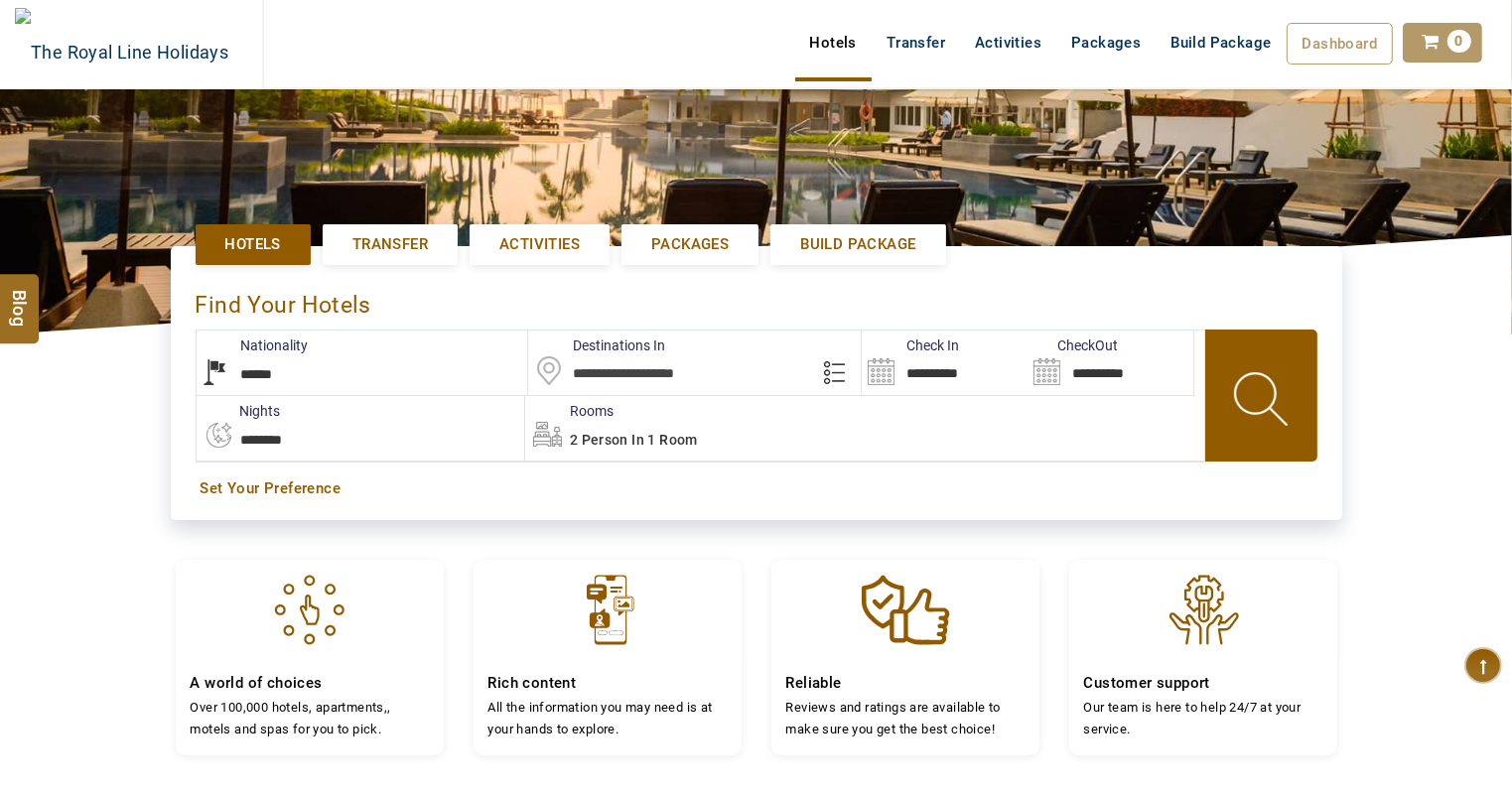 click on "**********" at bounding box center [362, 362] 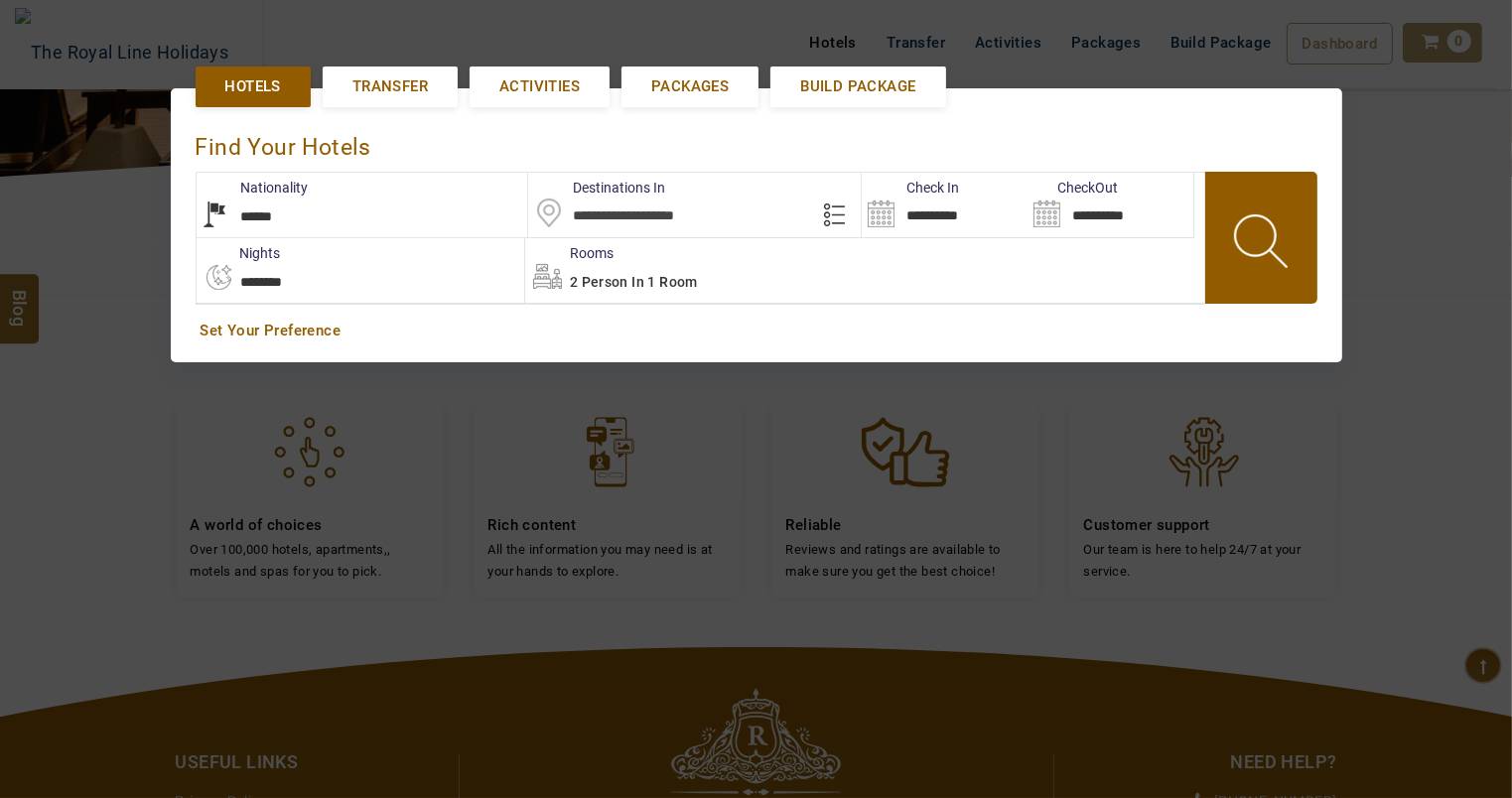 scroll, scrollTop: 457, scrollLeft: 0, axis: vertical 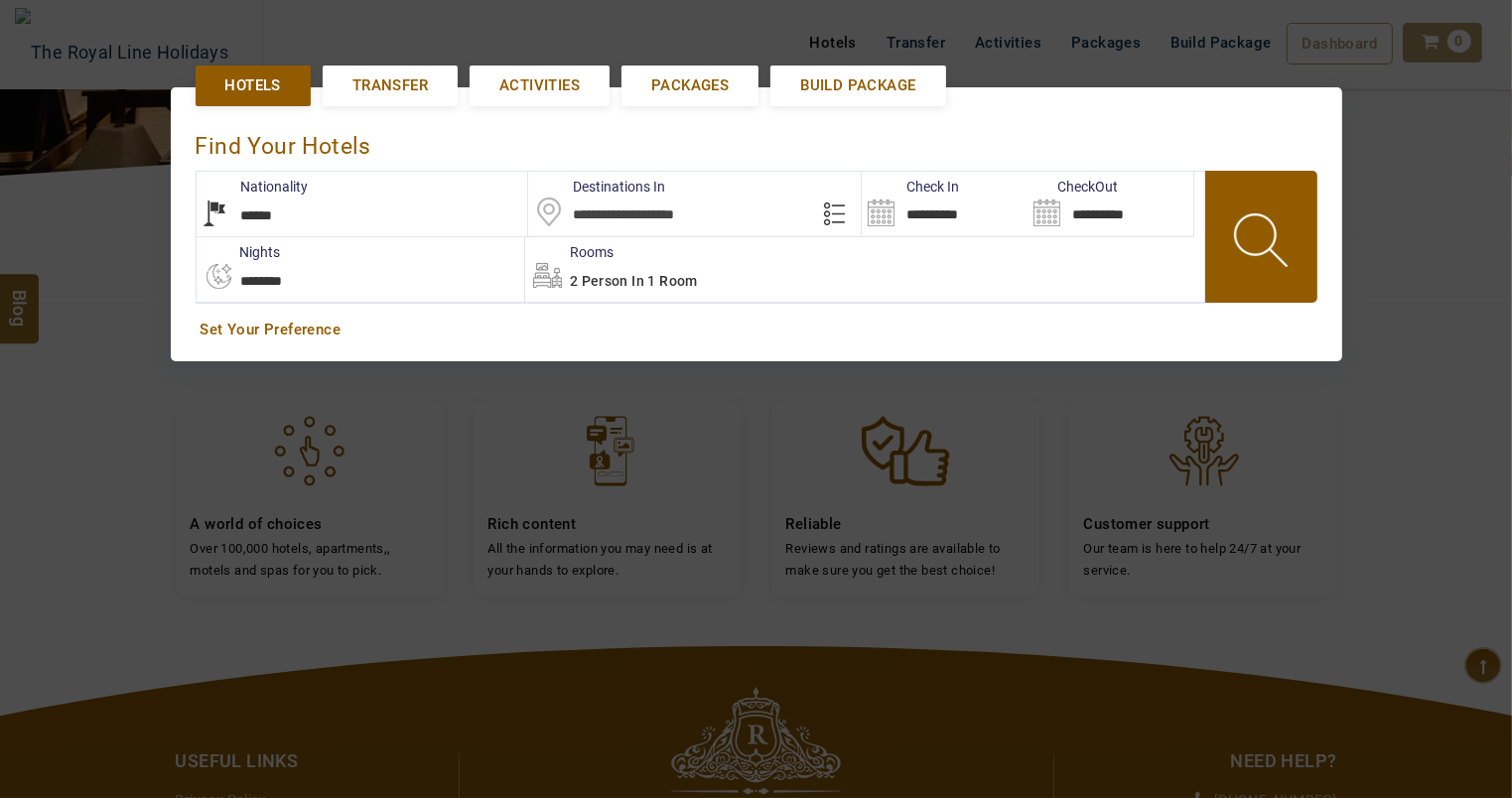 select on "**********" 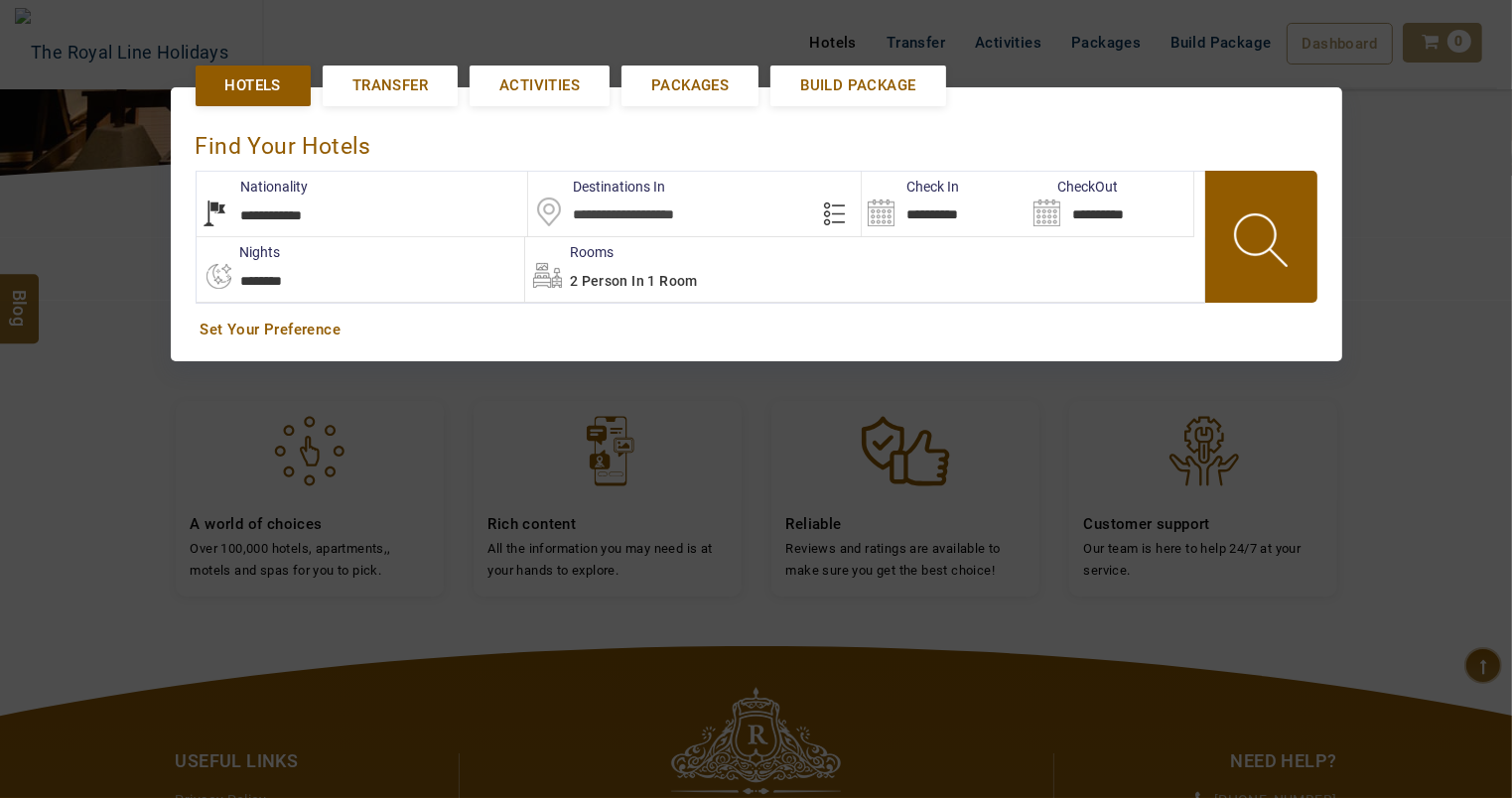 click on "**********" at bounding box center (362, 203) 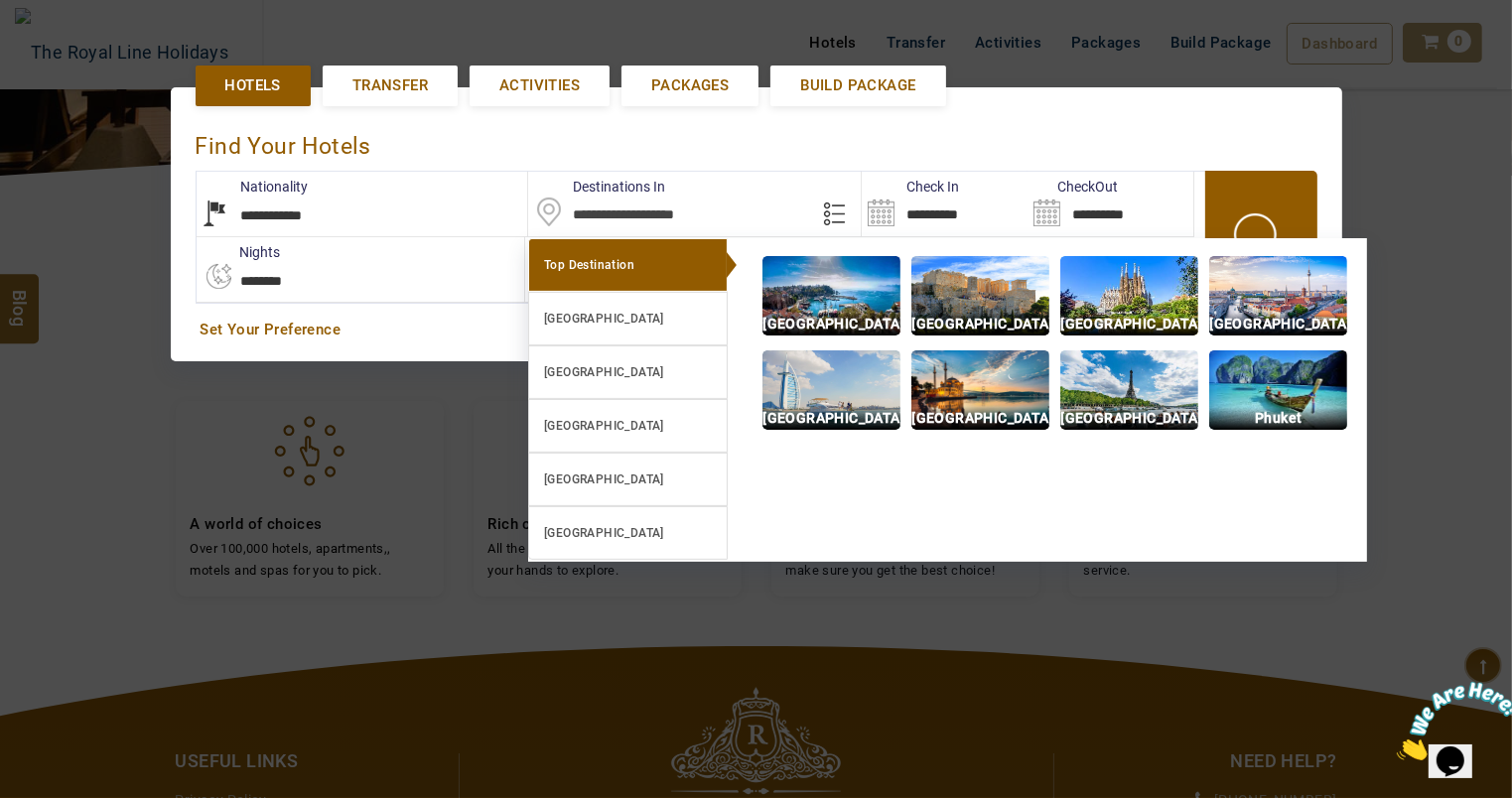 scroll, scrollTop: 0, scrollLeft: 0, axis: both 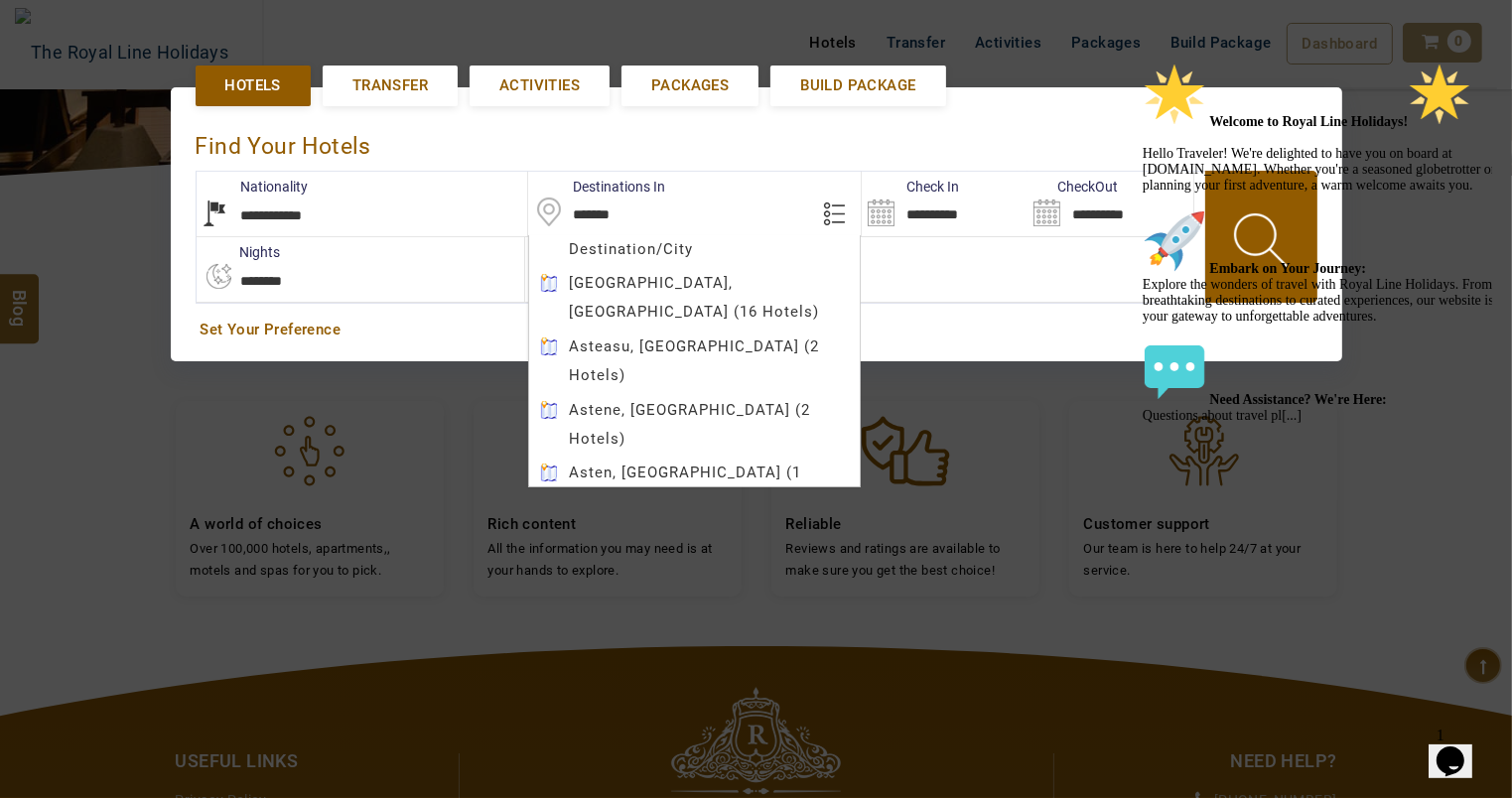 click on "*******" at bounding box center (694, 203) 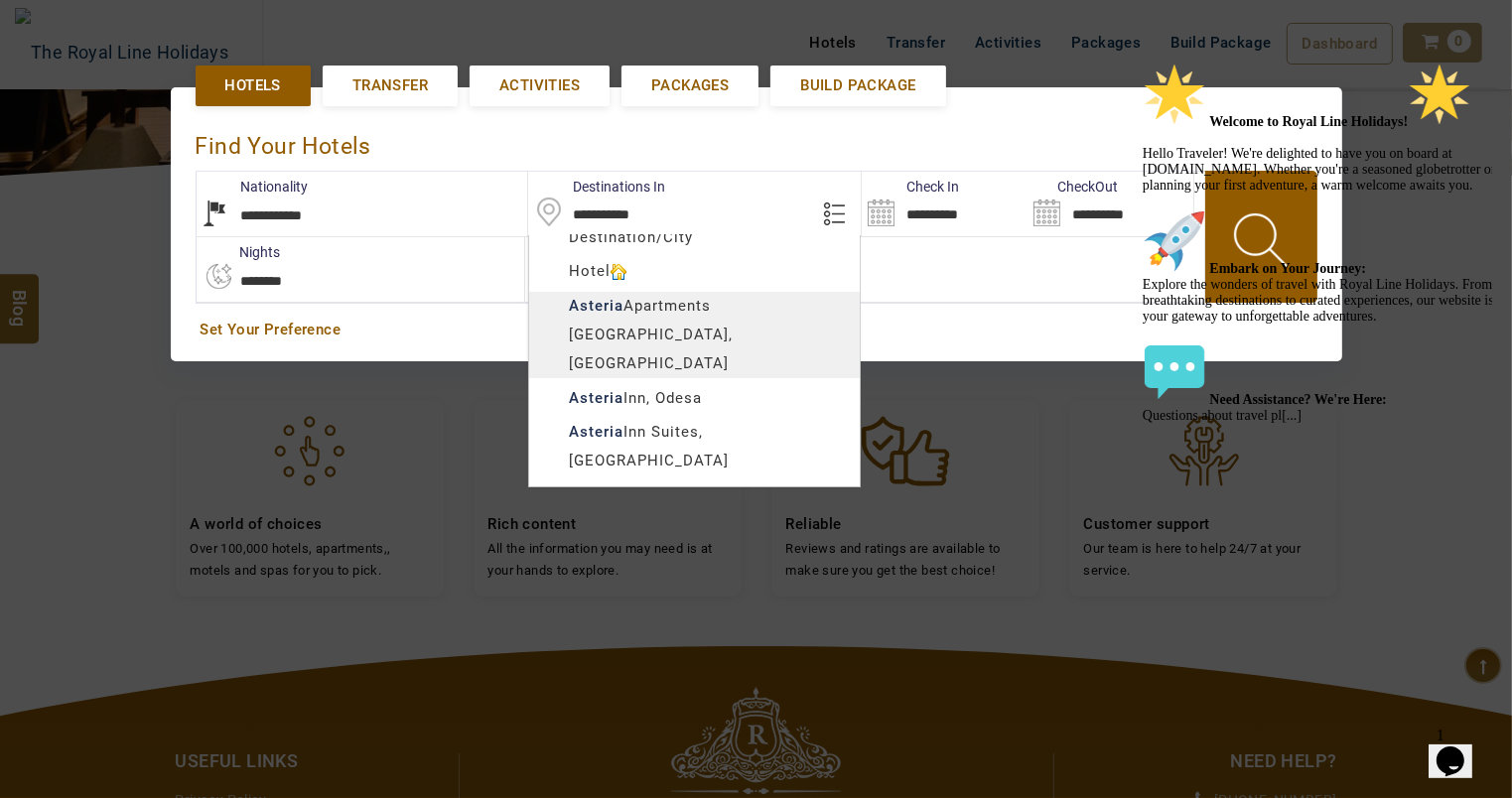 scroll, scrollTop: 0, scrollLeft: 0, axis: both 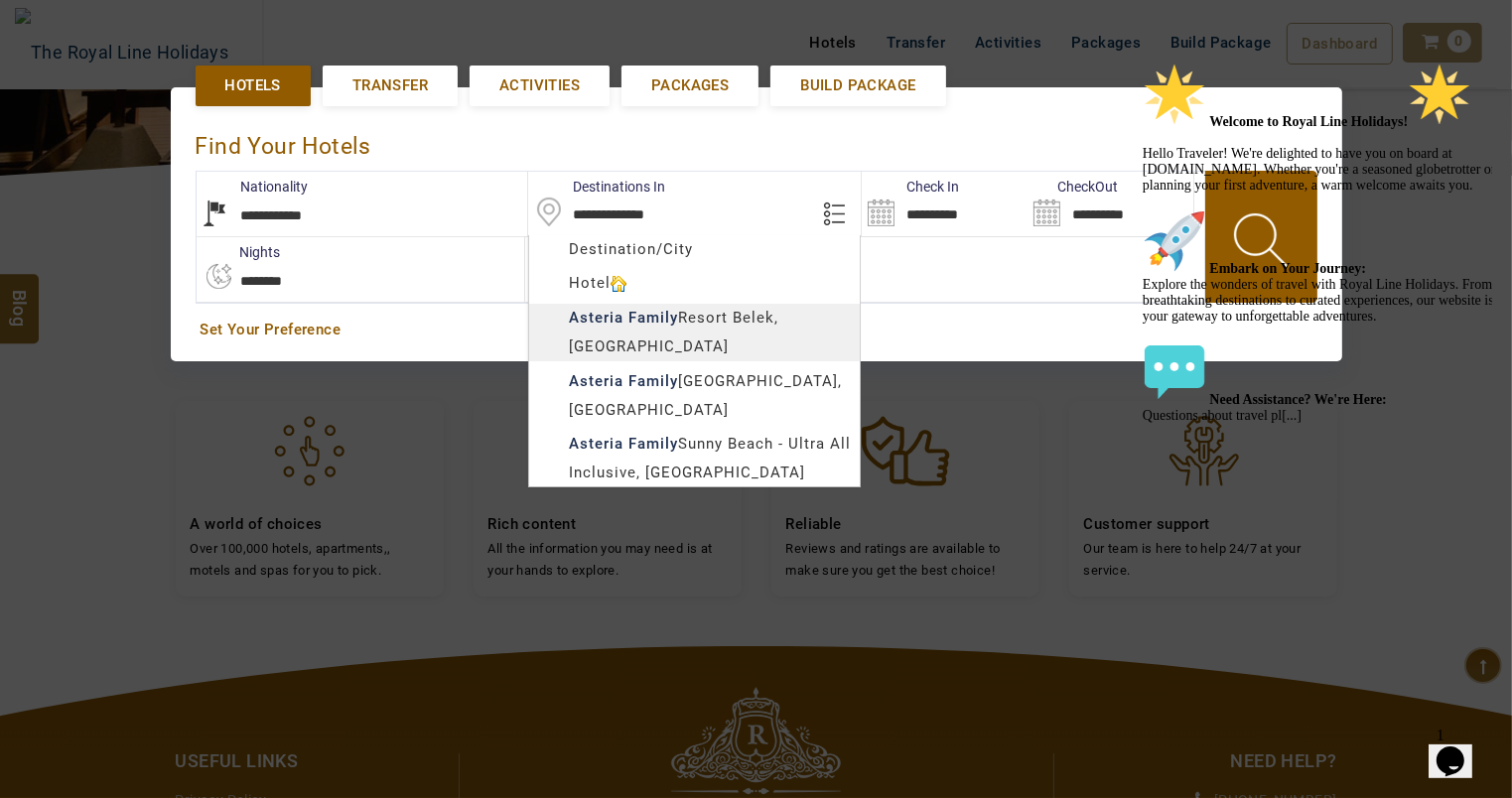type on "**********" 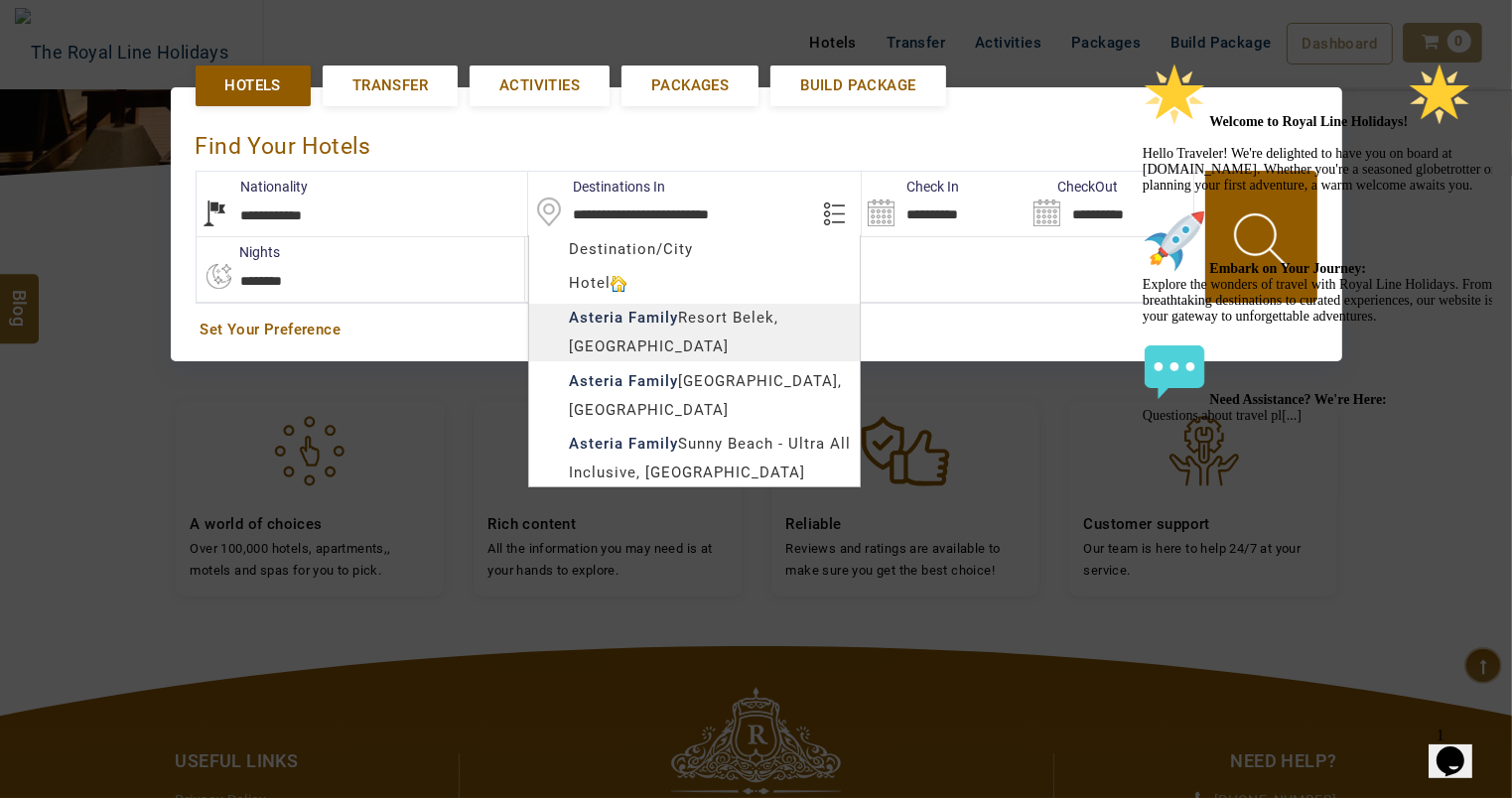 drag, startPoint x: 720, startPoint y: 326, endPoint x: 732, endPoint y: 361, distance: 37 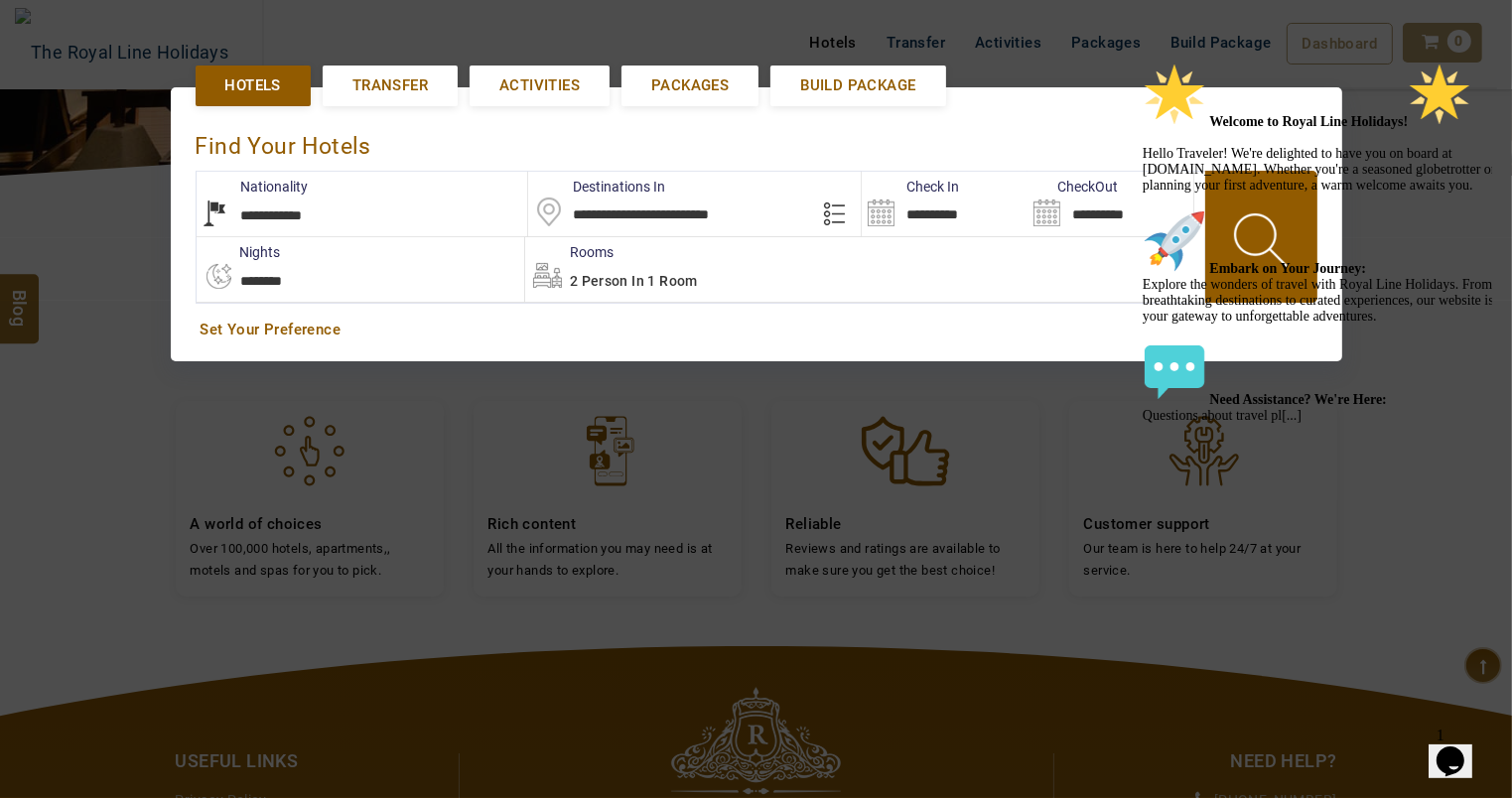 click on "**********" at bounding box center [944, 203] 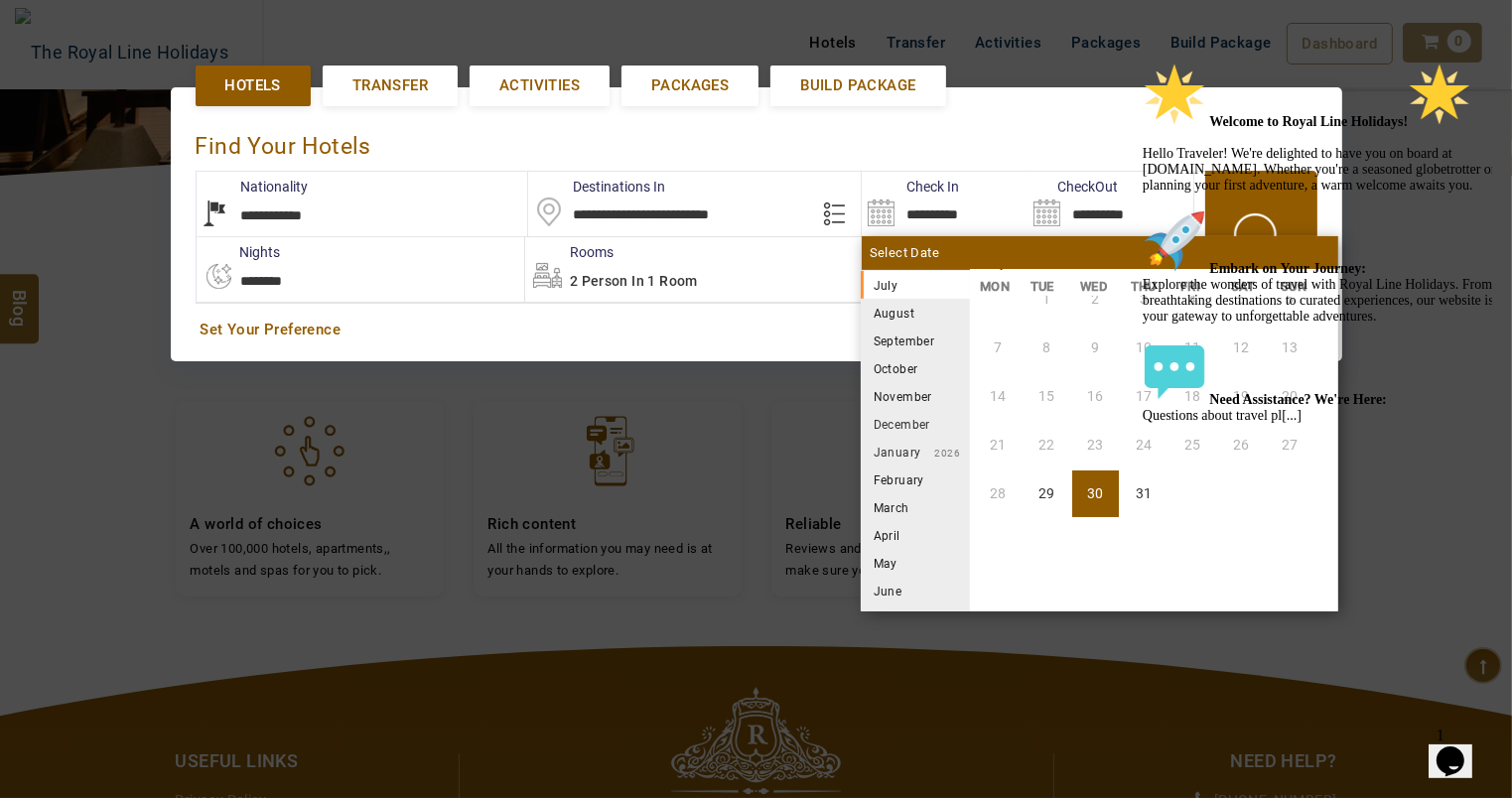 scroll, scrollTop: 99, scrollLeft: 0, axis: vertical 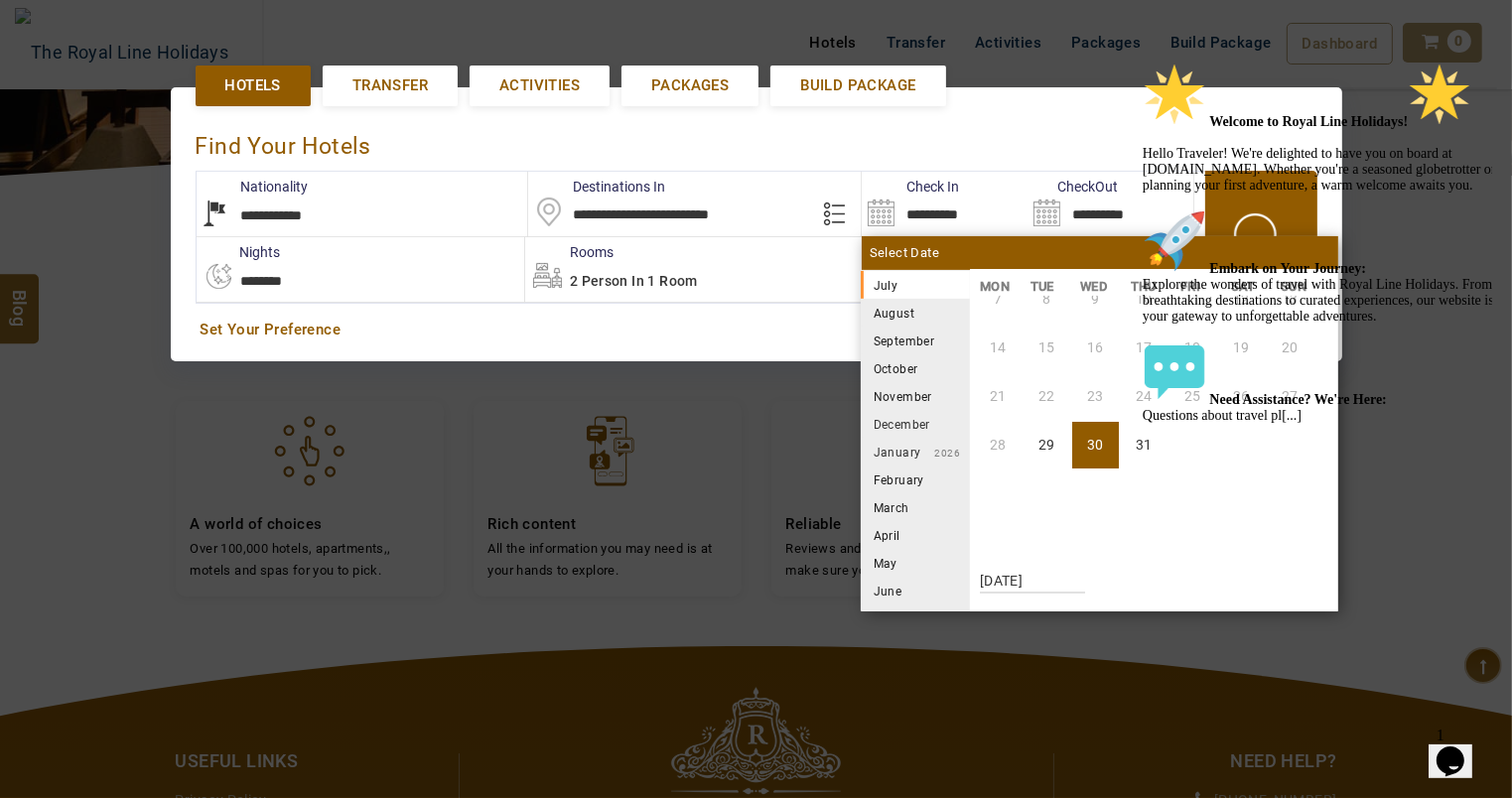 click on "August" at bounding box center [915, 313] 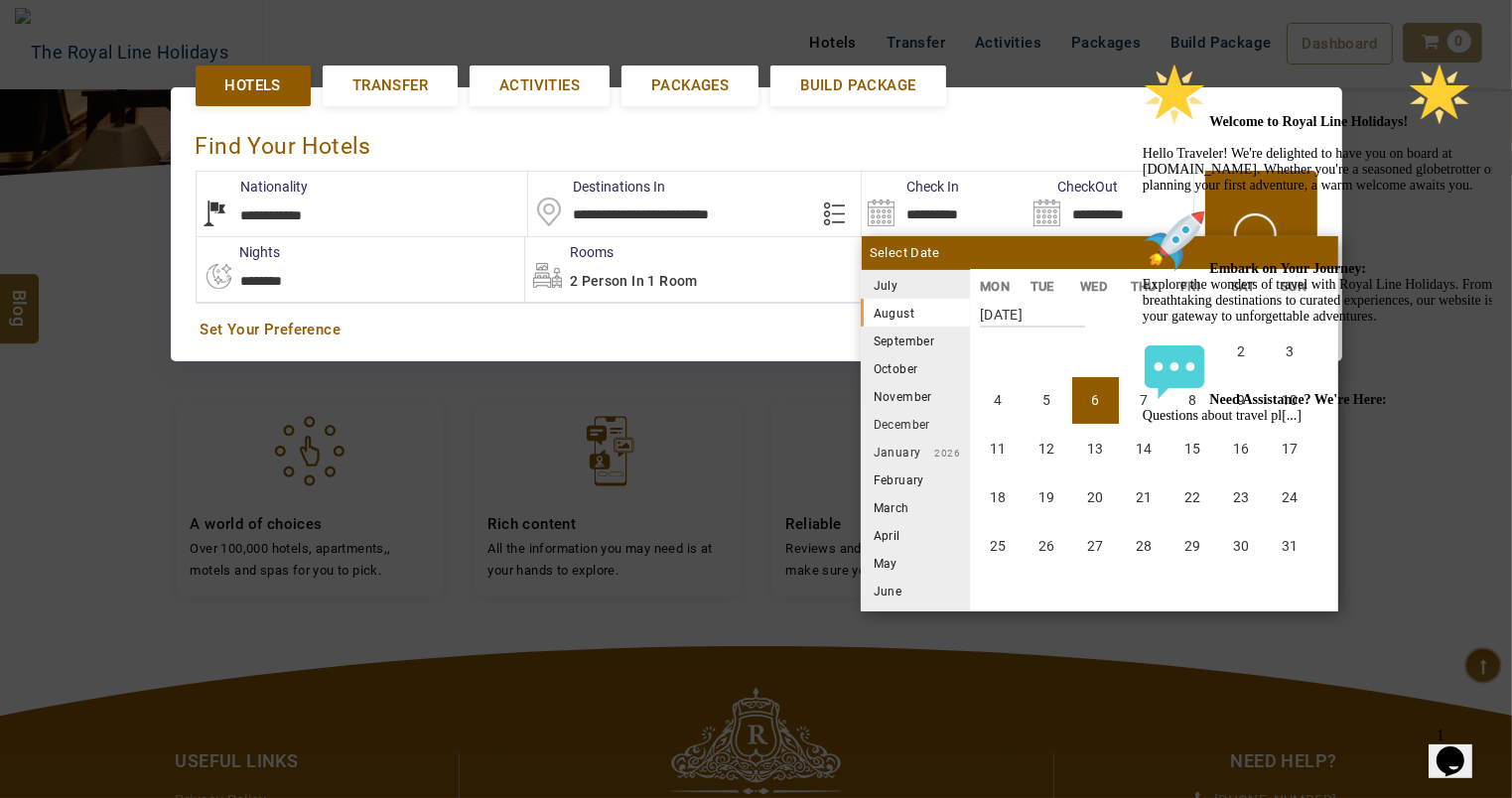 scroll, scrollTop: 367, scrollLeft: 0, axis: vertical 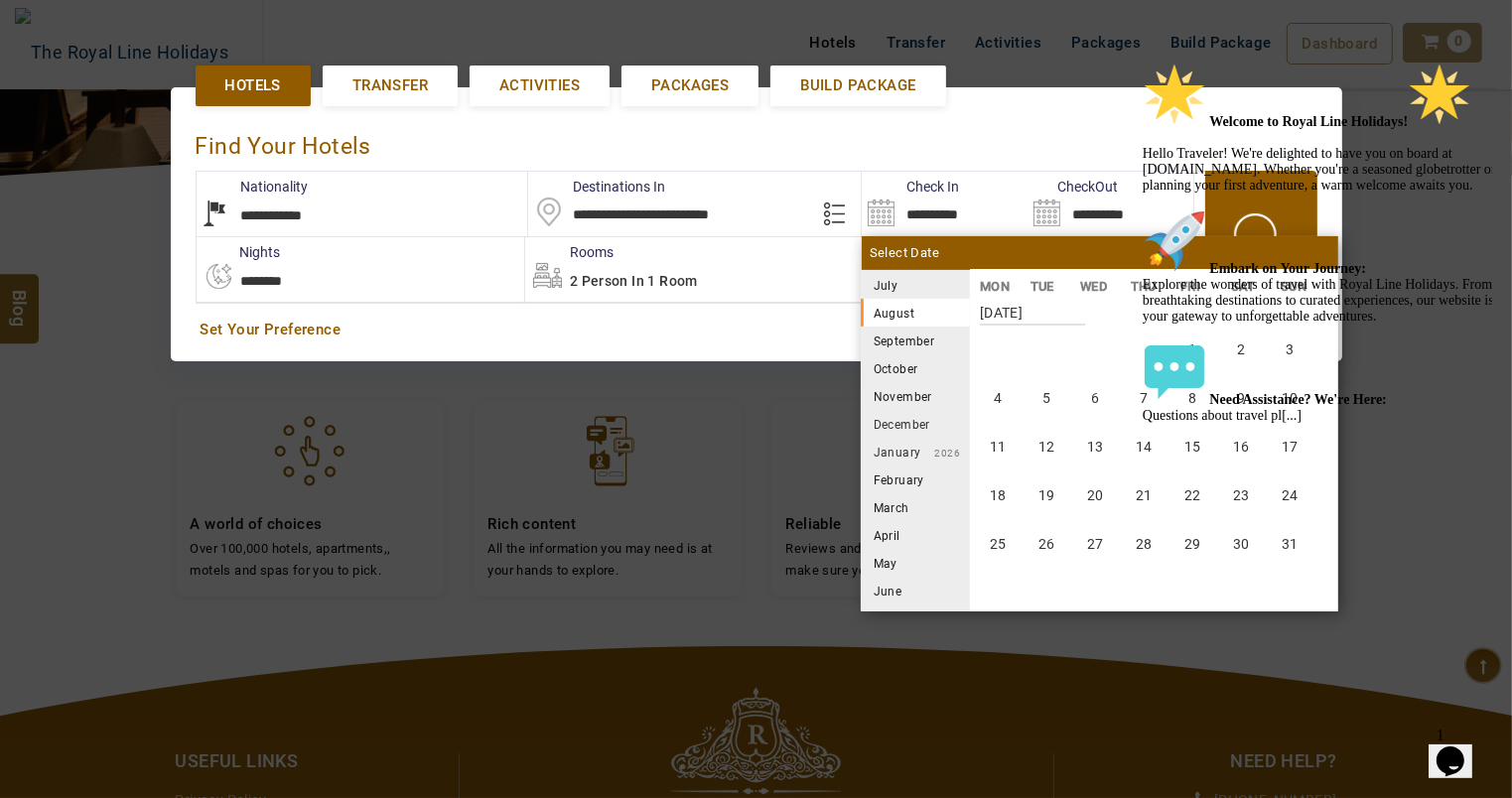 click on "Welcome to Royal Line Holidays!  Hello Traveler! We're delighted to have you on board at www.royallineholidays.com. Whether you're a seasoned globetrotter or planning your first adventure, a warm welcome awaits you.   Embark on Your Journey: Explore the wonders of travel with Royal Line Holidays. From breathtaking destinations to curated experiences, our website is your gateway to unforgettable adventures.   Need Assistance? We're Here: Questions about travel pl[...]" at bounding box center (1320, 243) 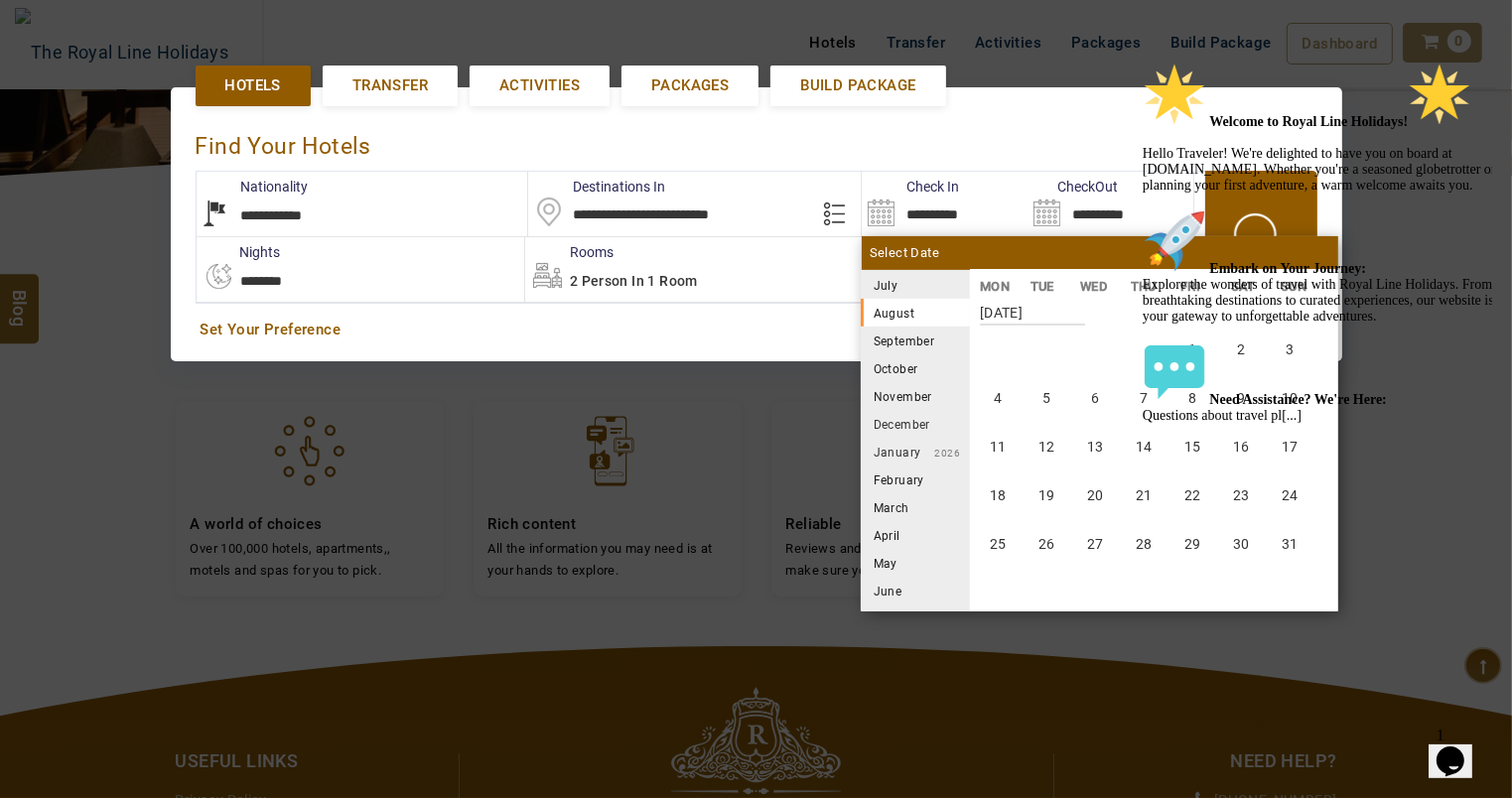 click at bounding box center (1142, 63) 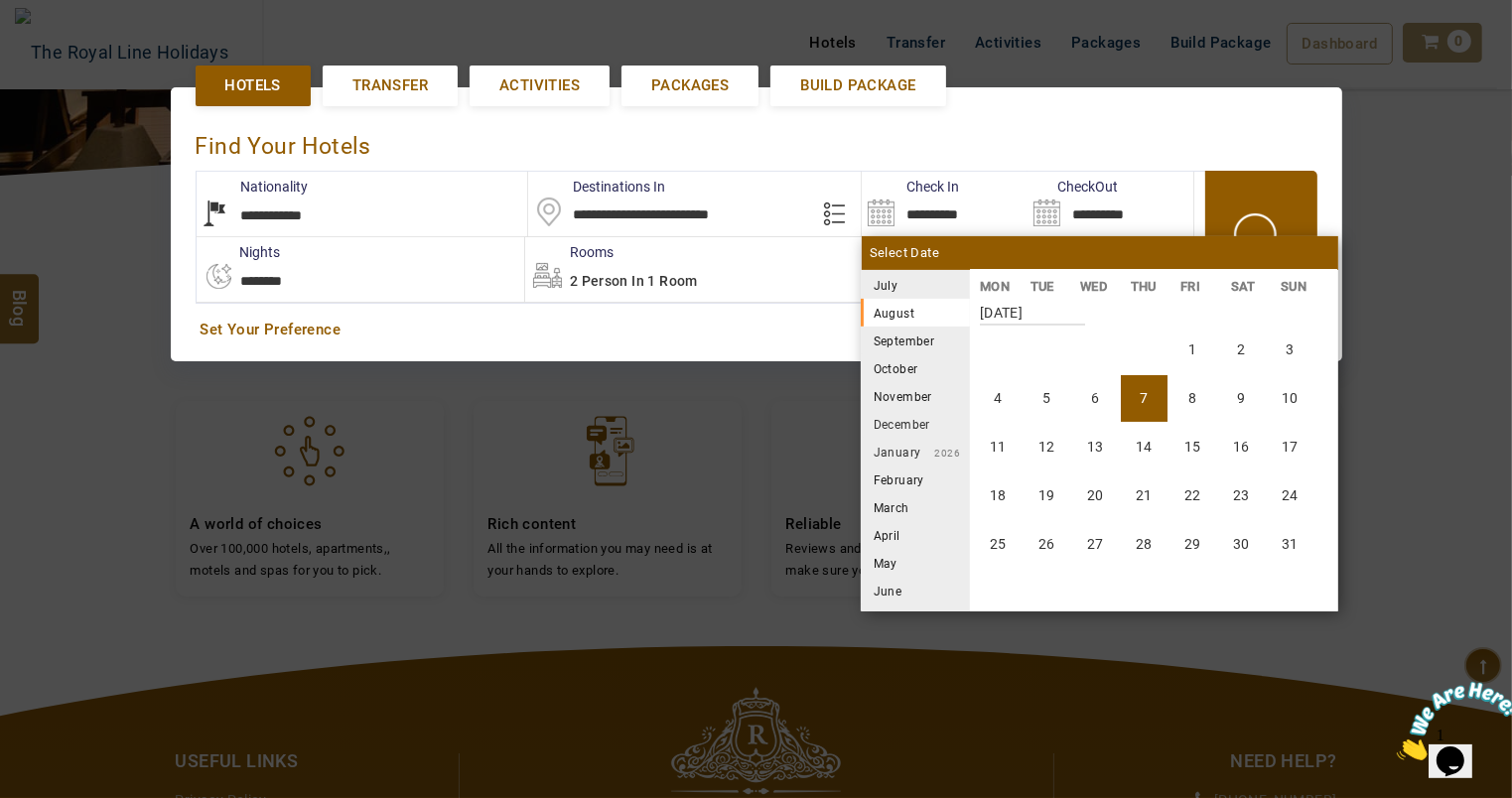 click on "7" at bounding box center [1144, 398] 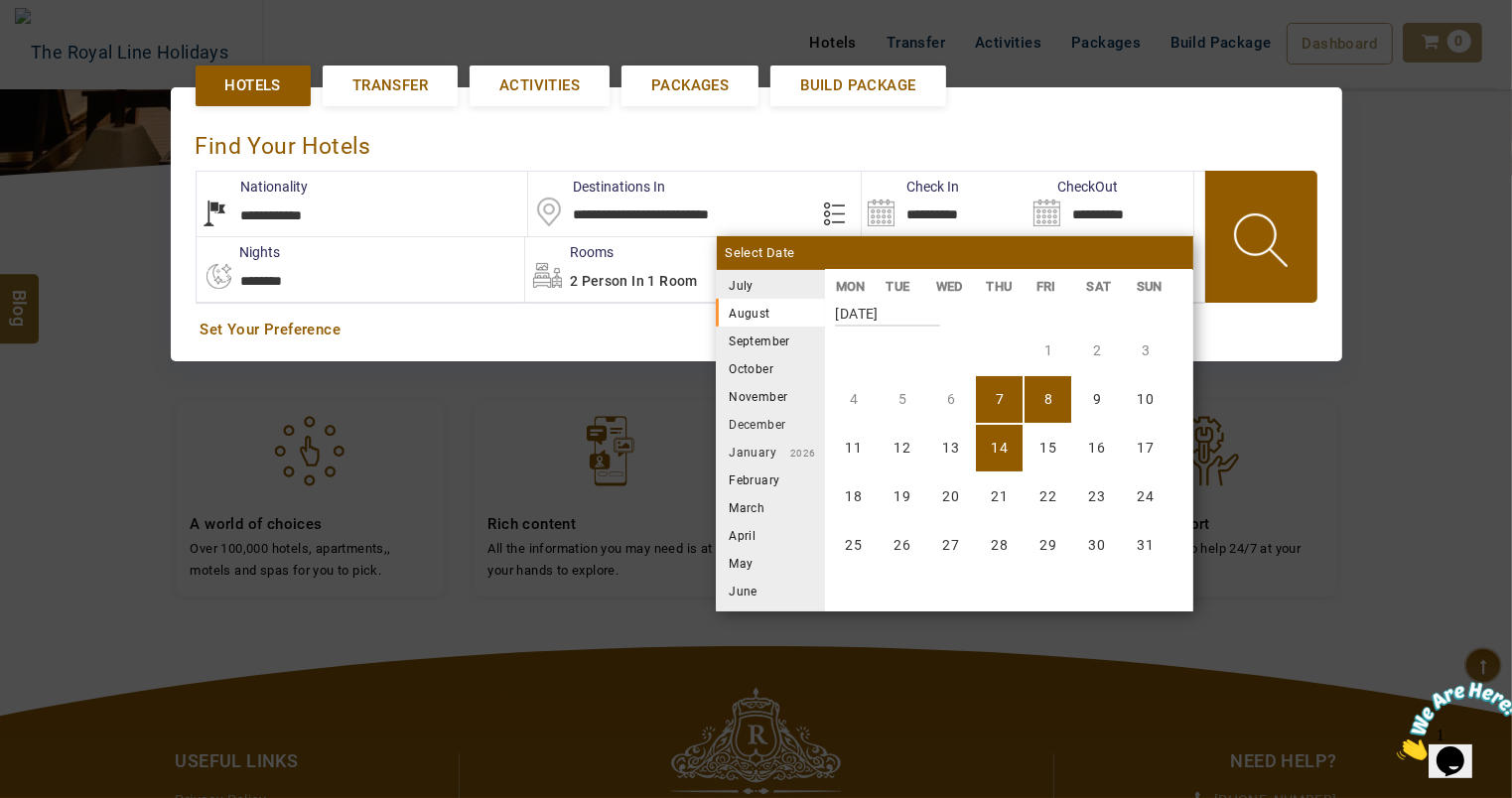 scroll, scrollTop: 367, scrollLeft: 0, axis: vertical 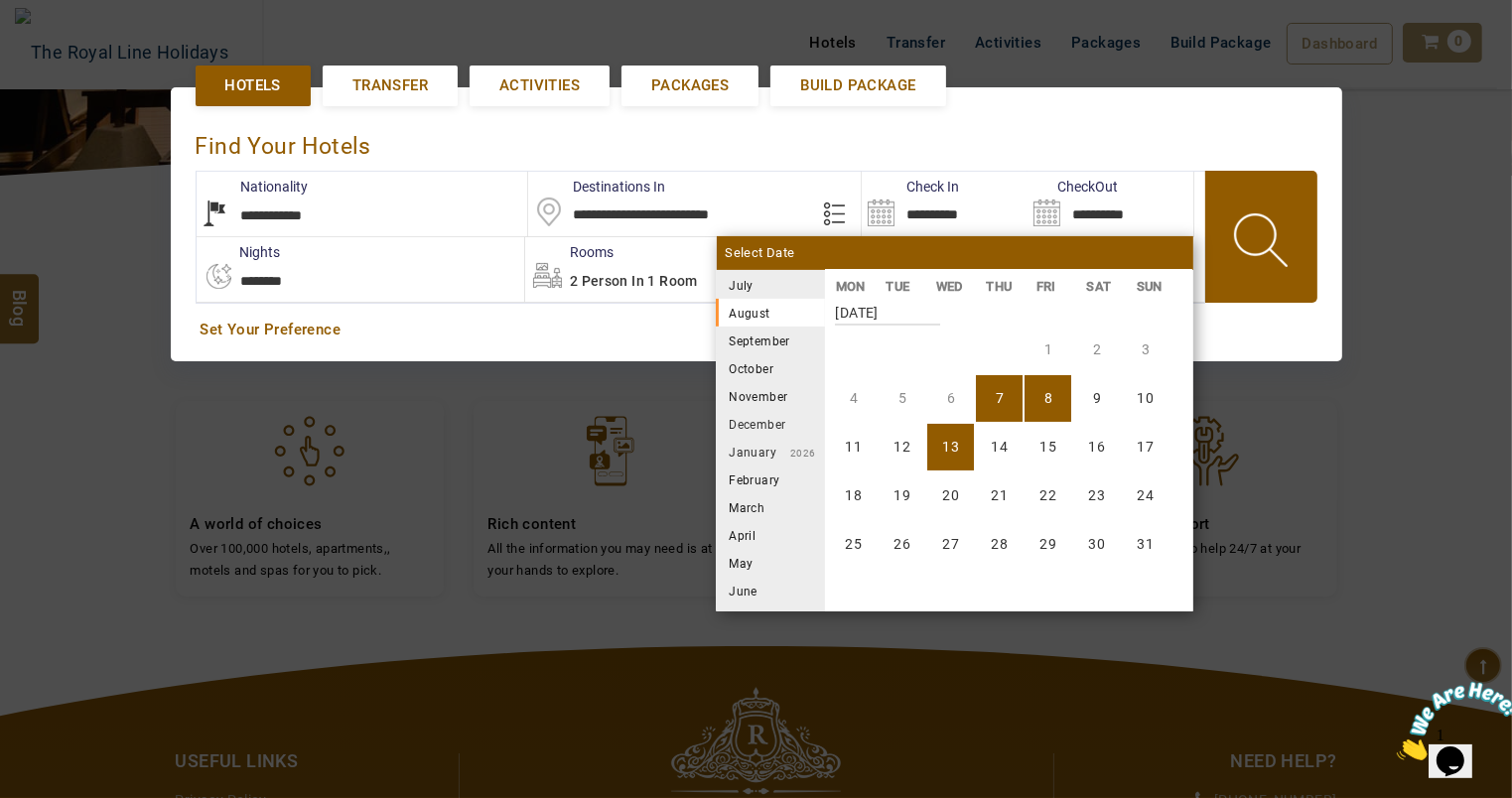 click on "13" at bounding box center (950, 447) 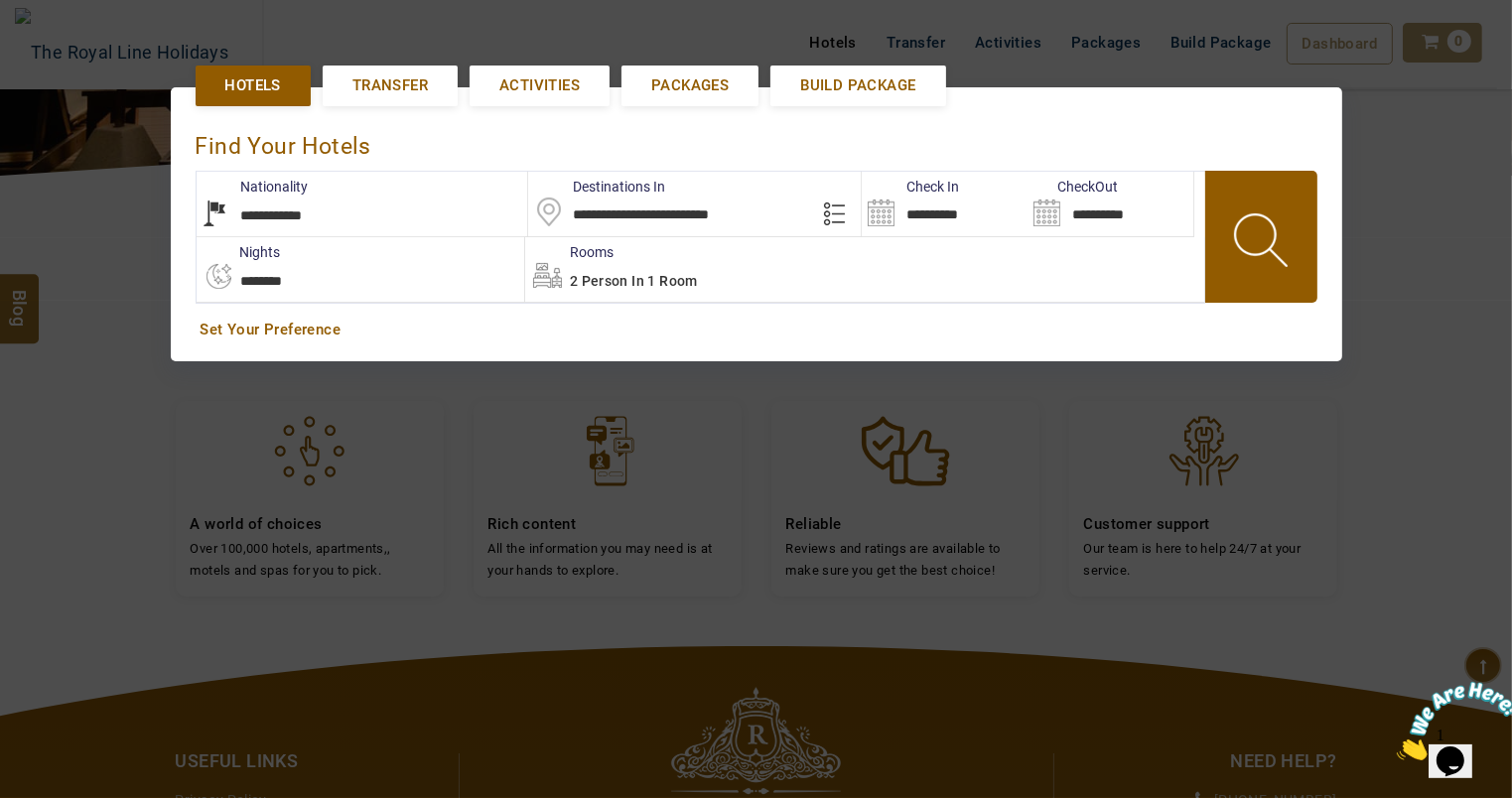 click on "2 Person in    1 Room" at bounding box center (865, 269) 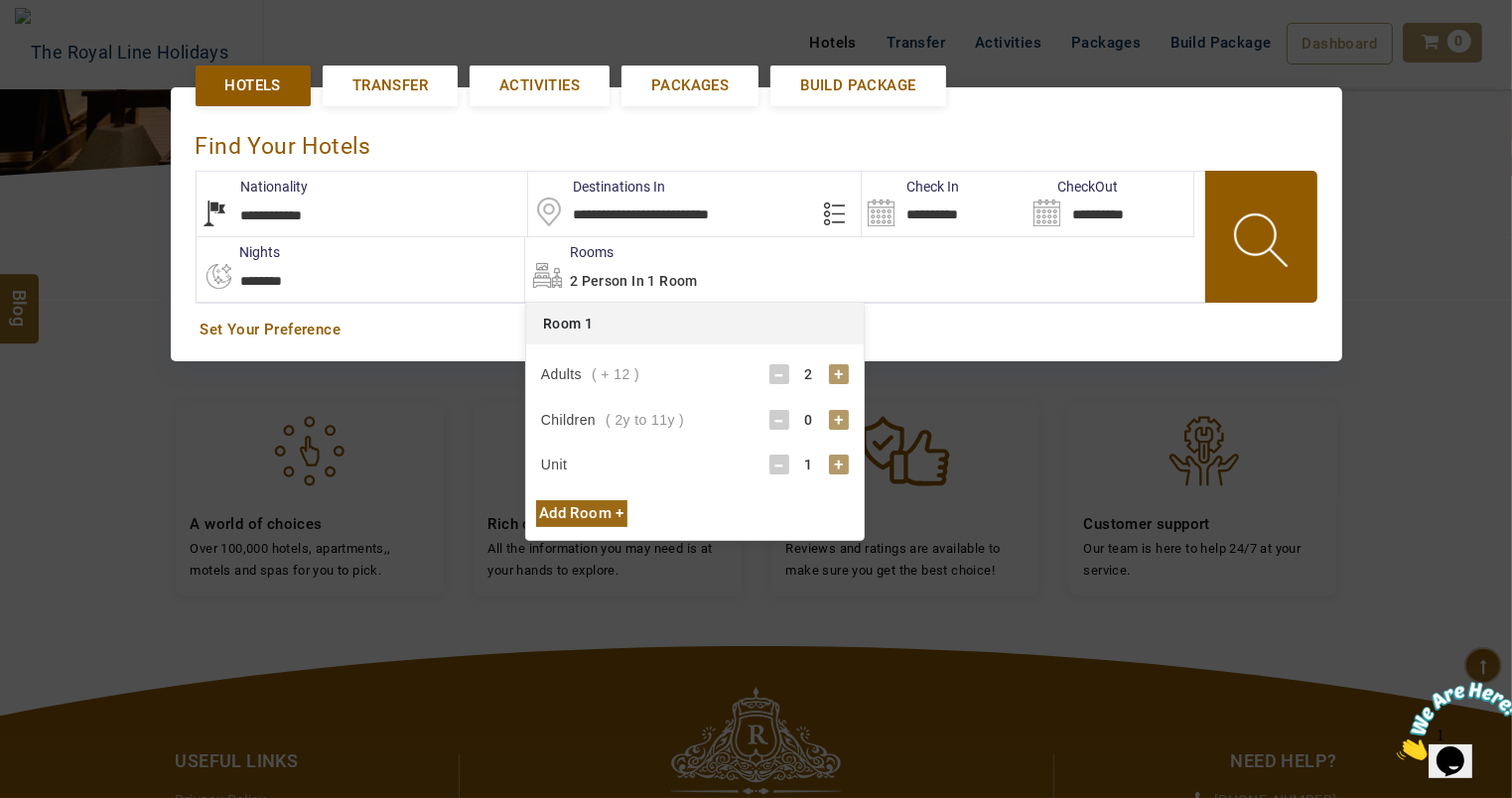 click on "Add Room +" at bounding box center [582, 513] 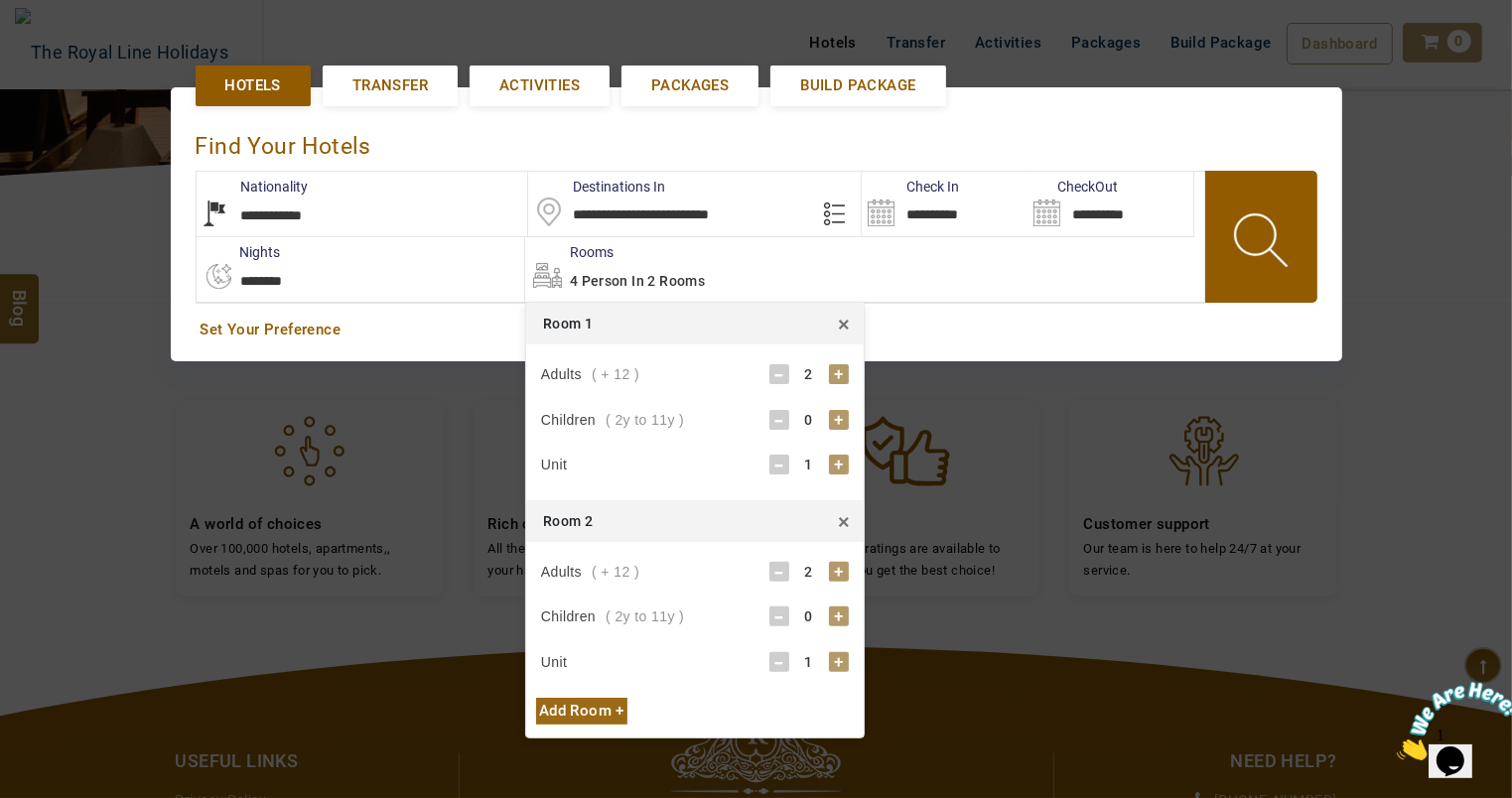 click on "×" at bounding box center (844, 521) 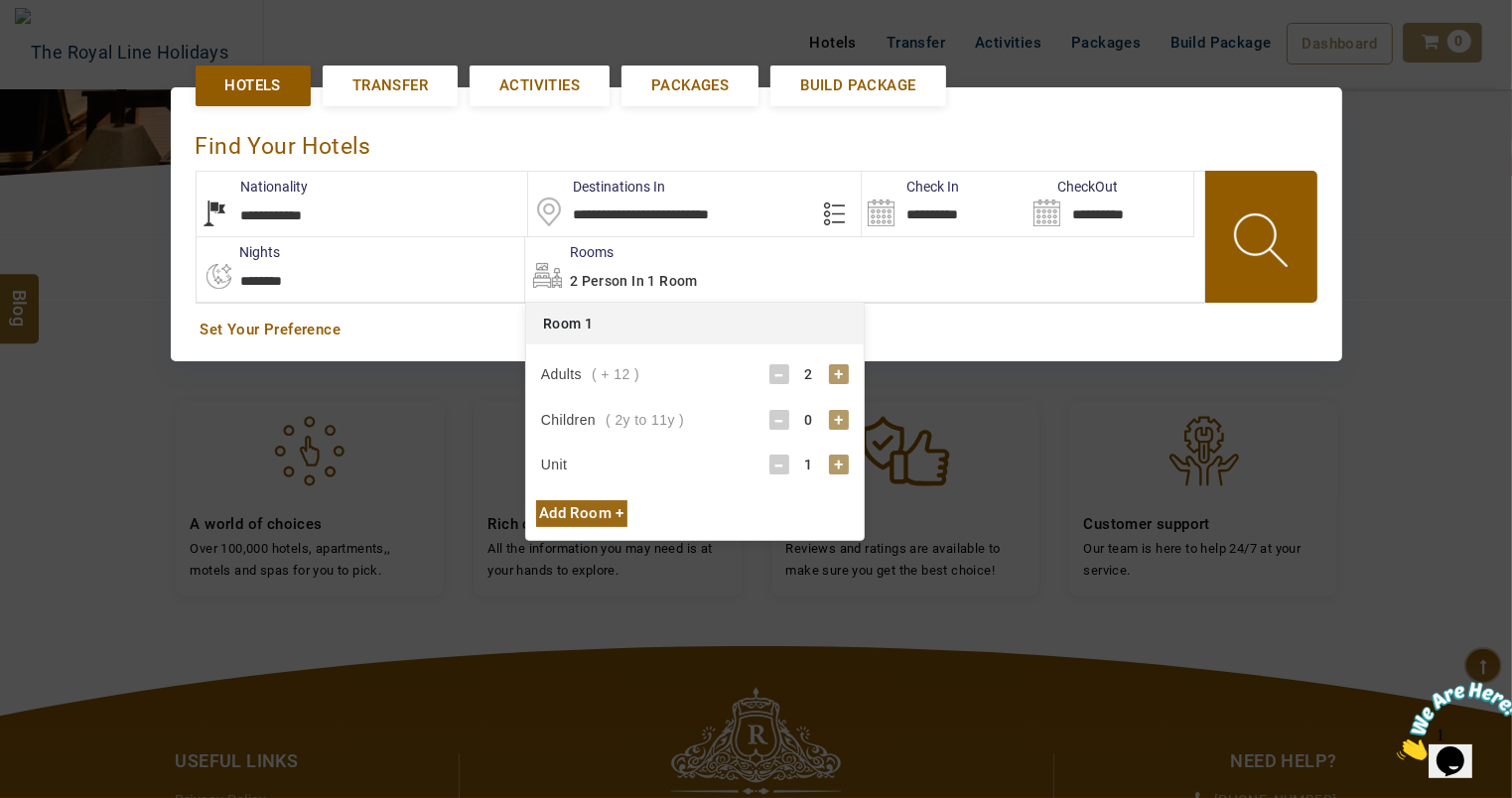 click on "Add Room +" at bounding box center (582, 513) 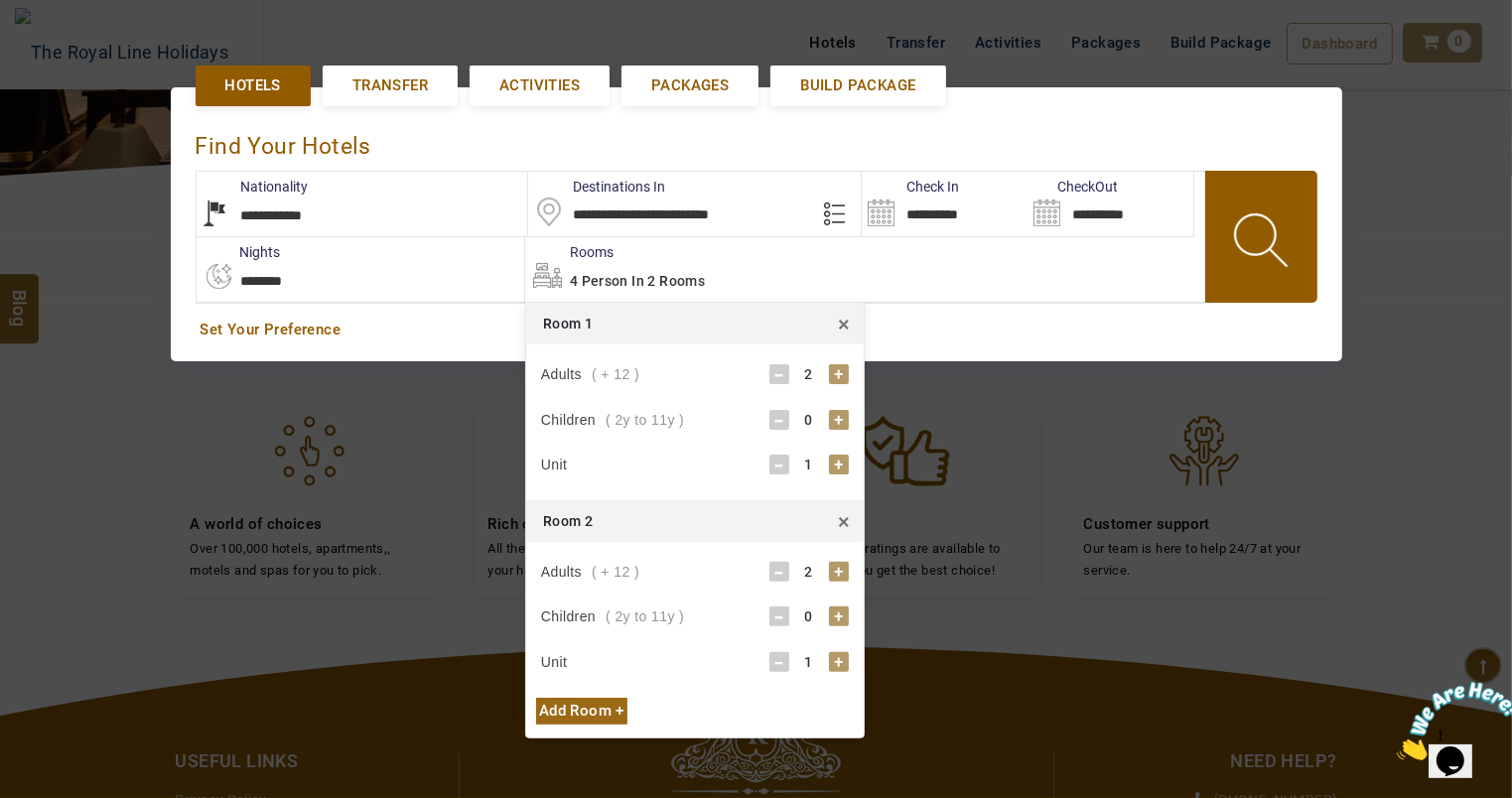 click on "×" at bounding box center (844, 324) 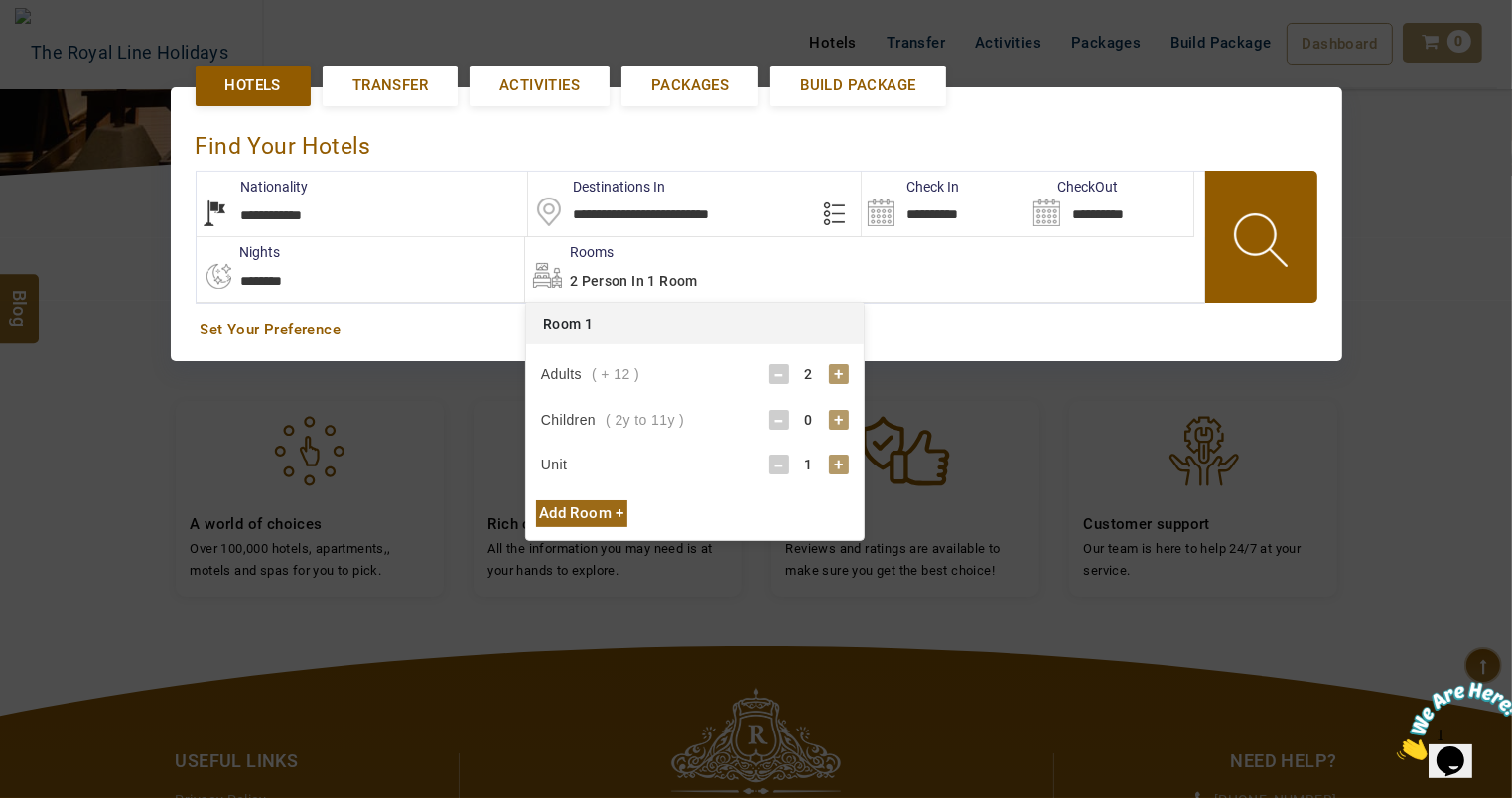 click on "Add Room +" at bounding box center (582, 513) 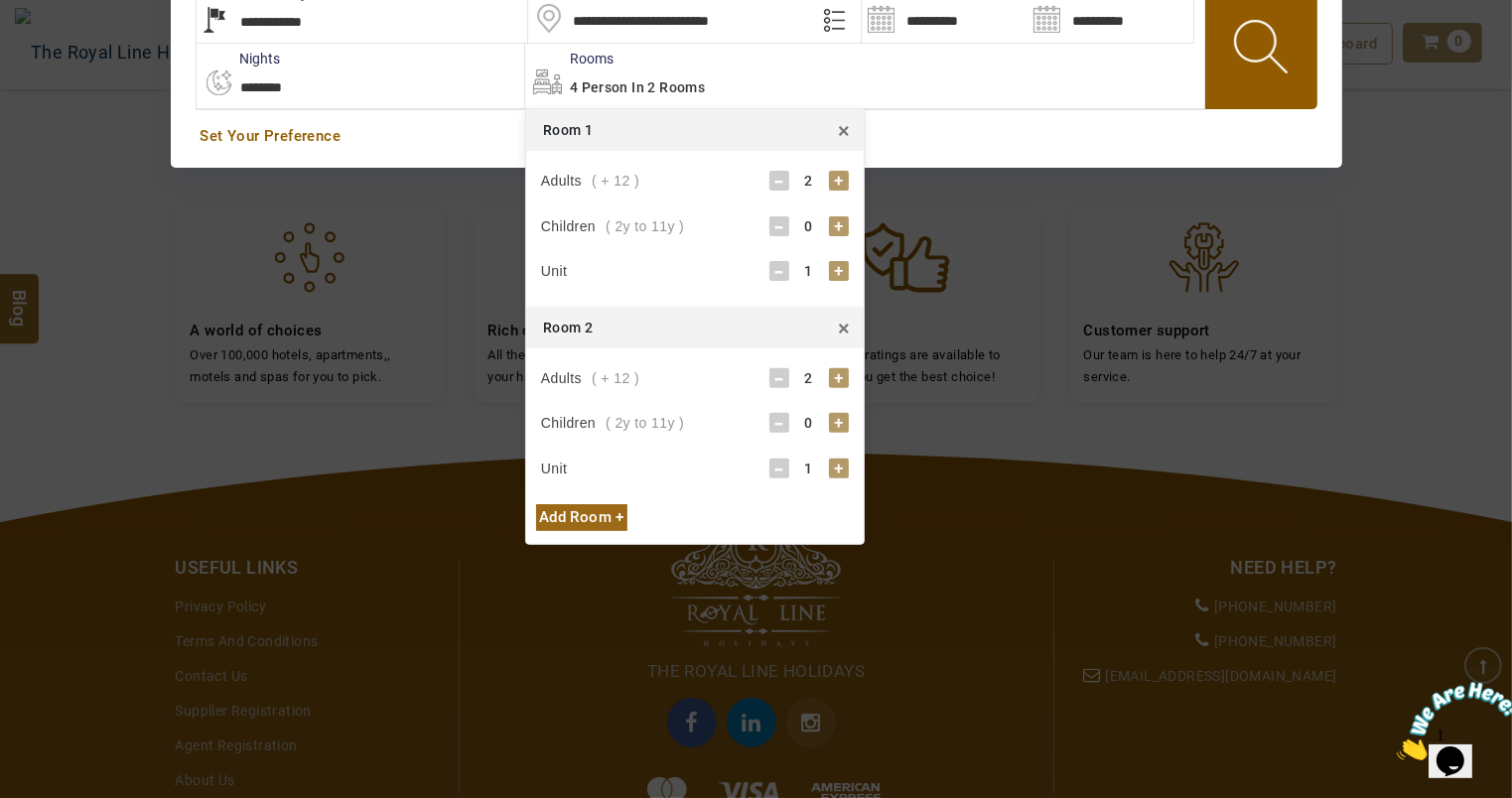 scroll, scrollTop: 655, scrollLeft: 0, axis: vertical 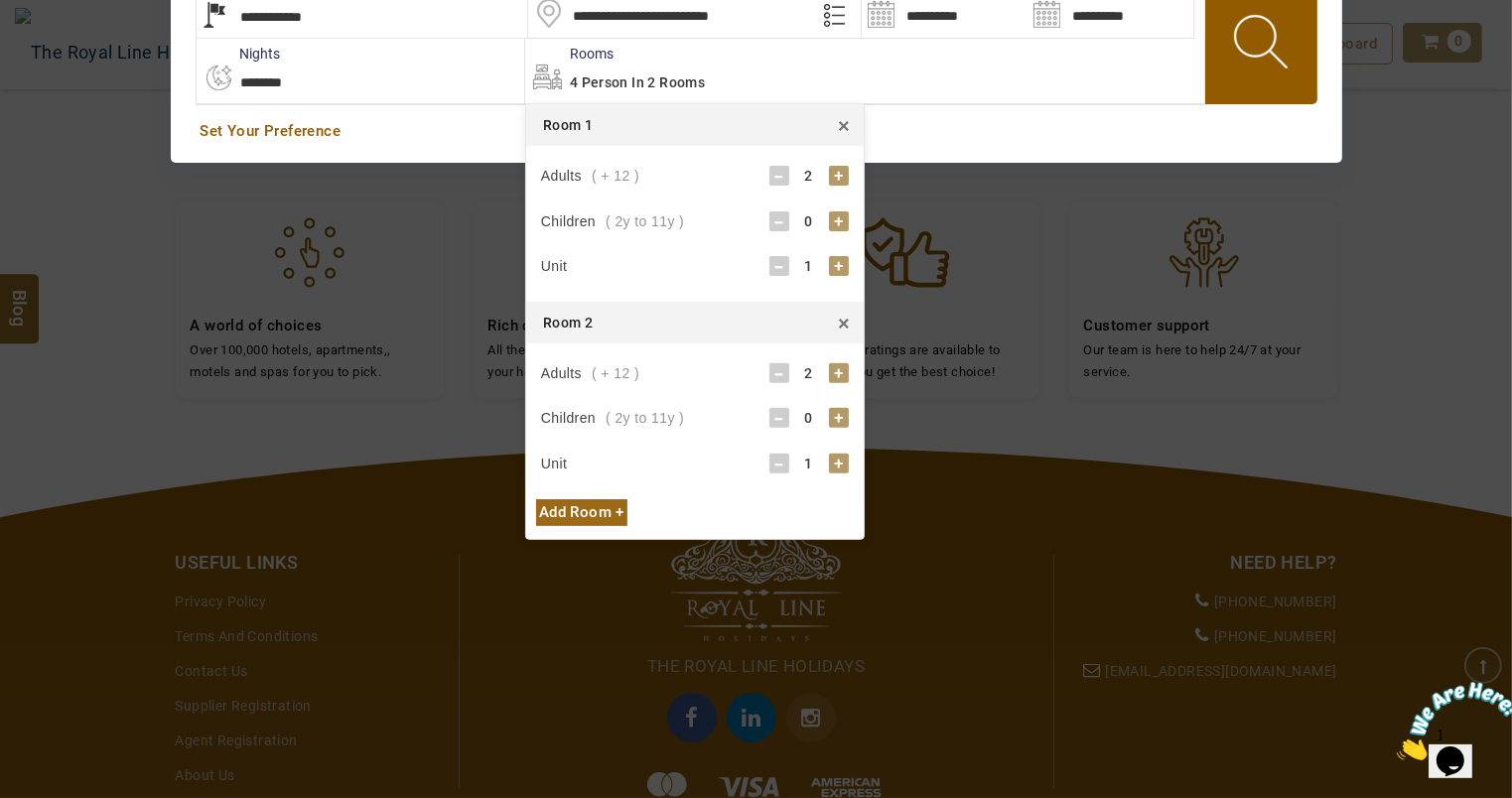click at bounding box center (1263, 38) 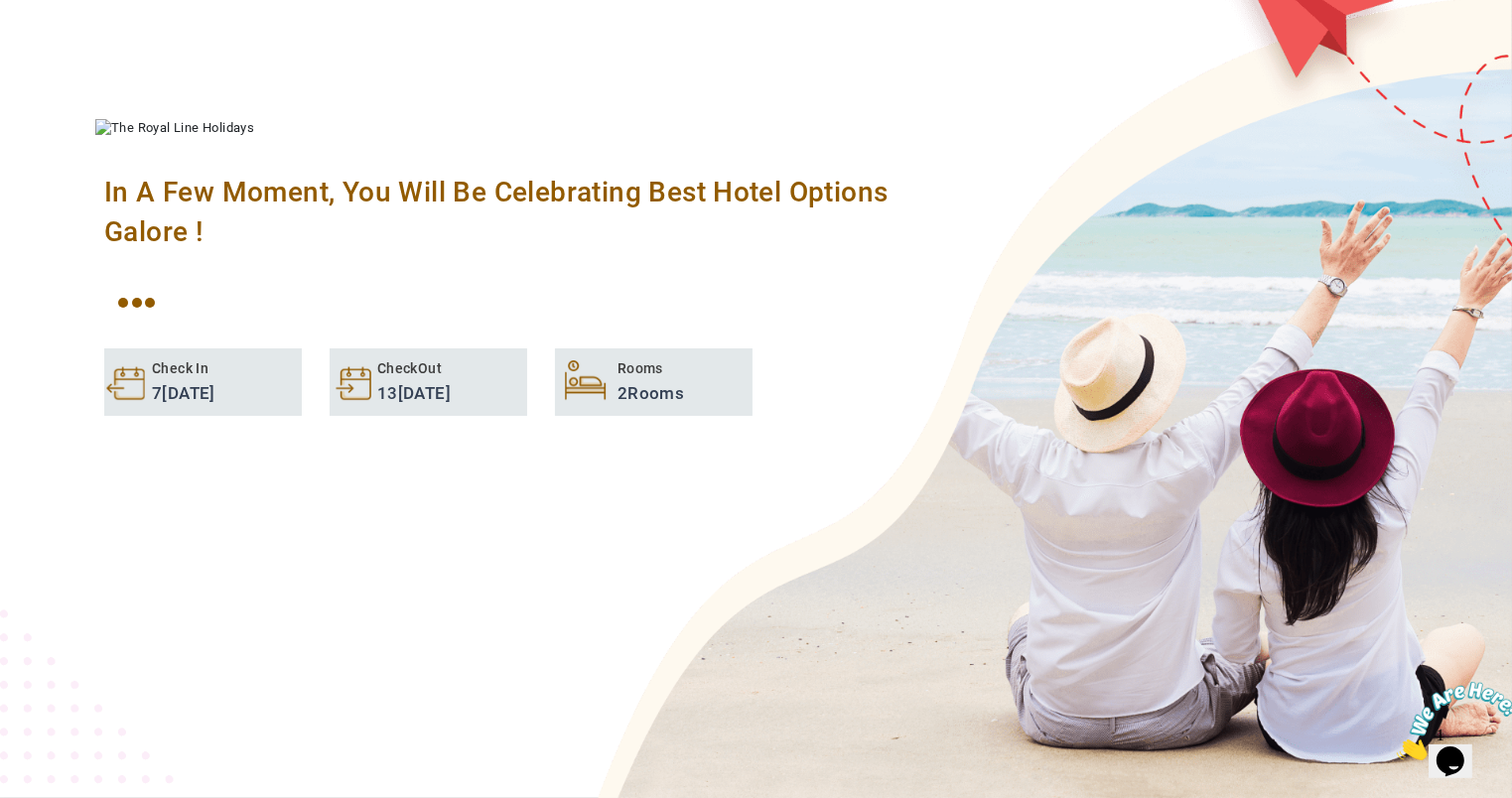 scroll, scrollTop: 258, scrollLeft: 0, axis: vertical 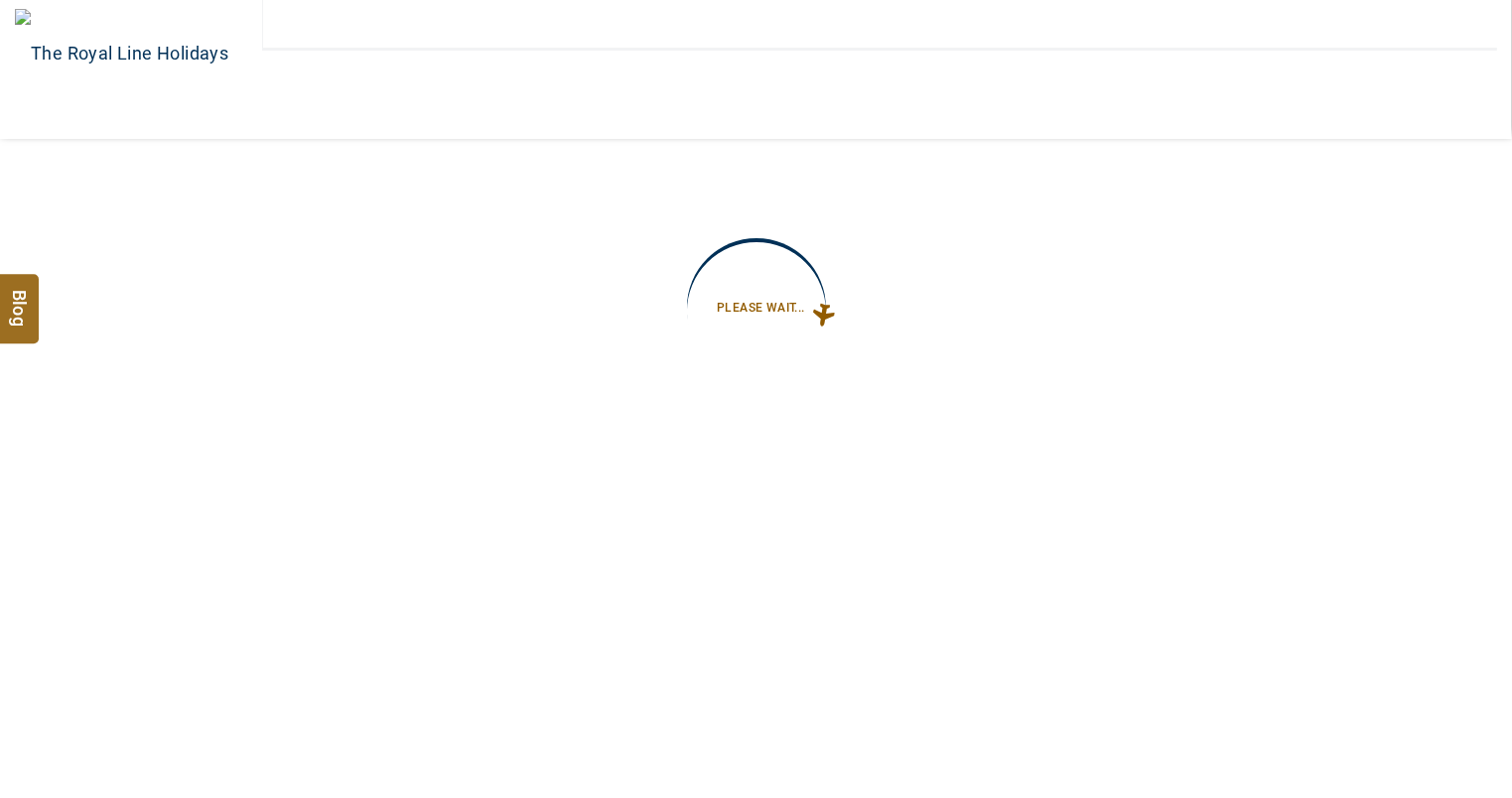 type on "**********" 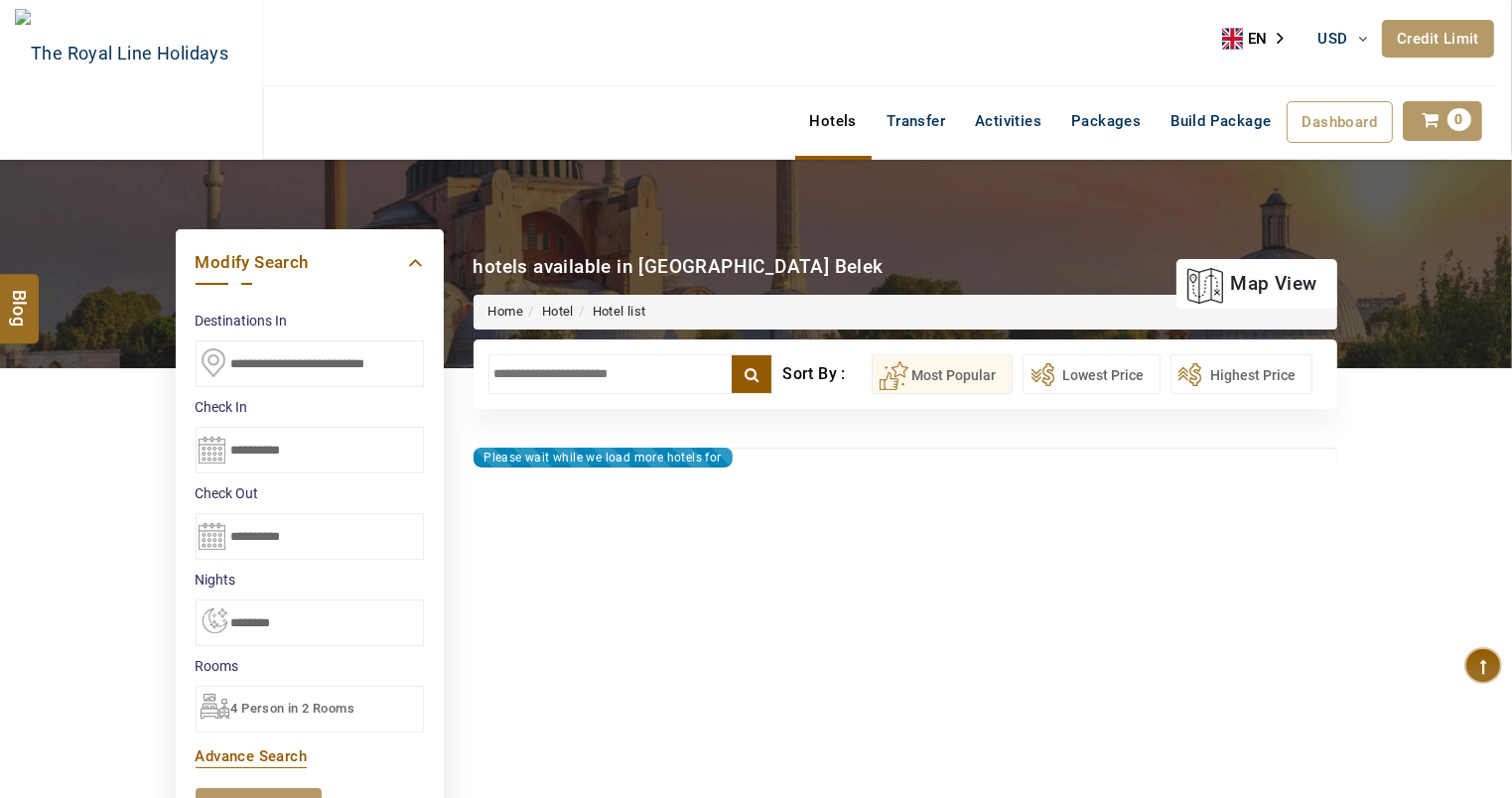 type on "**********" 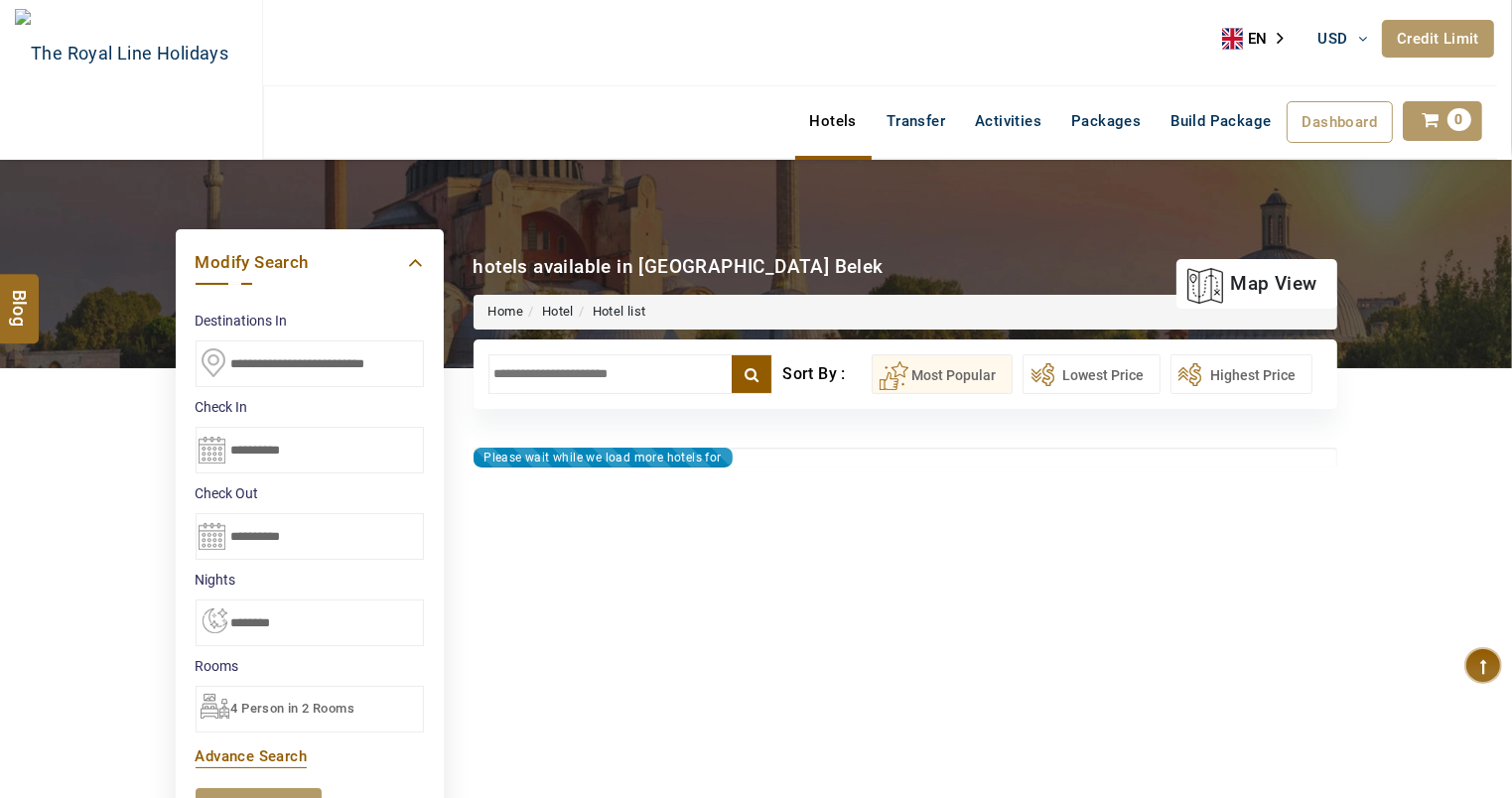 type on "**********" 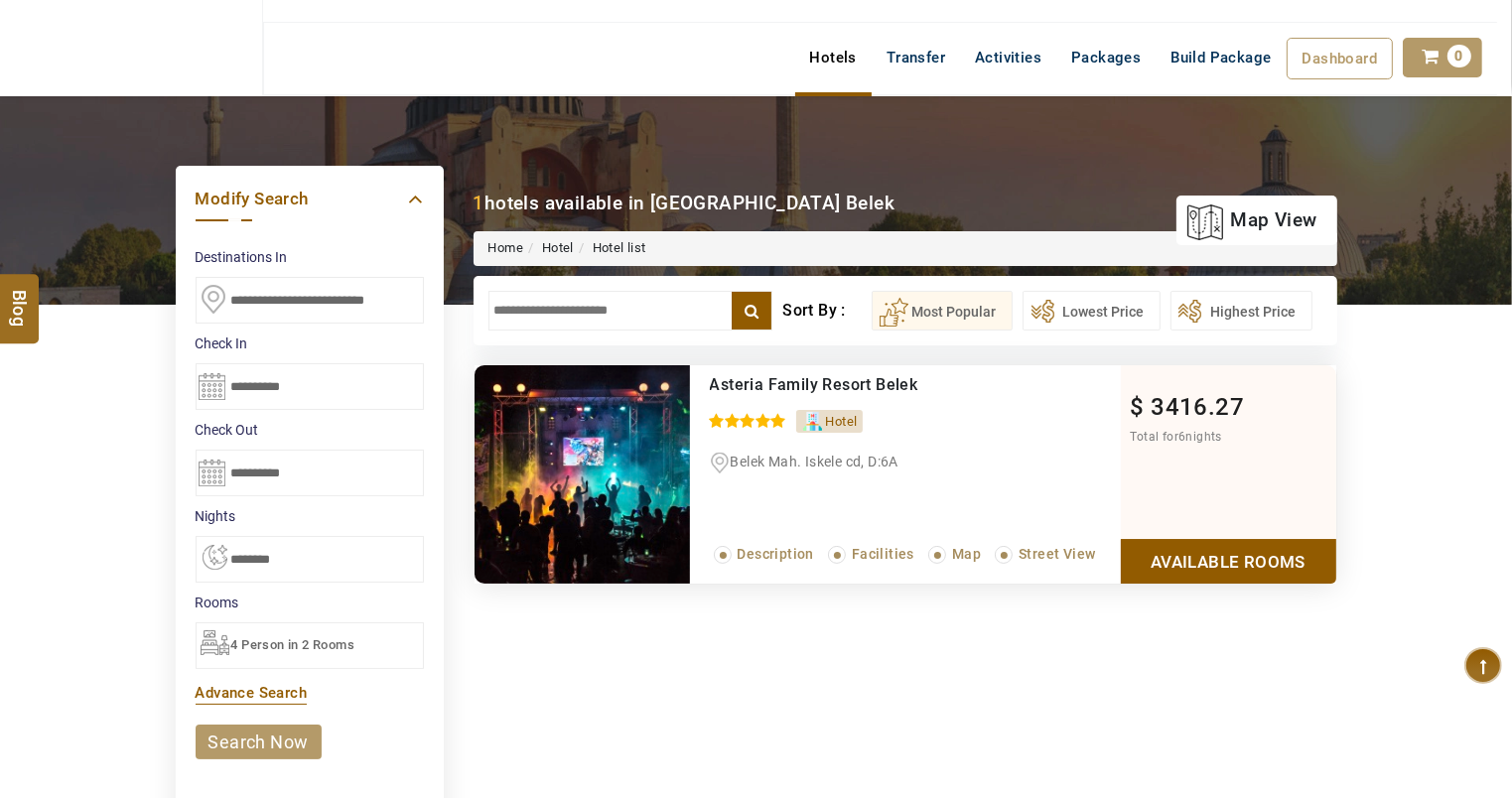 scroll, scrollTop: 99, scrollLeft: 0, axis: vertical 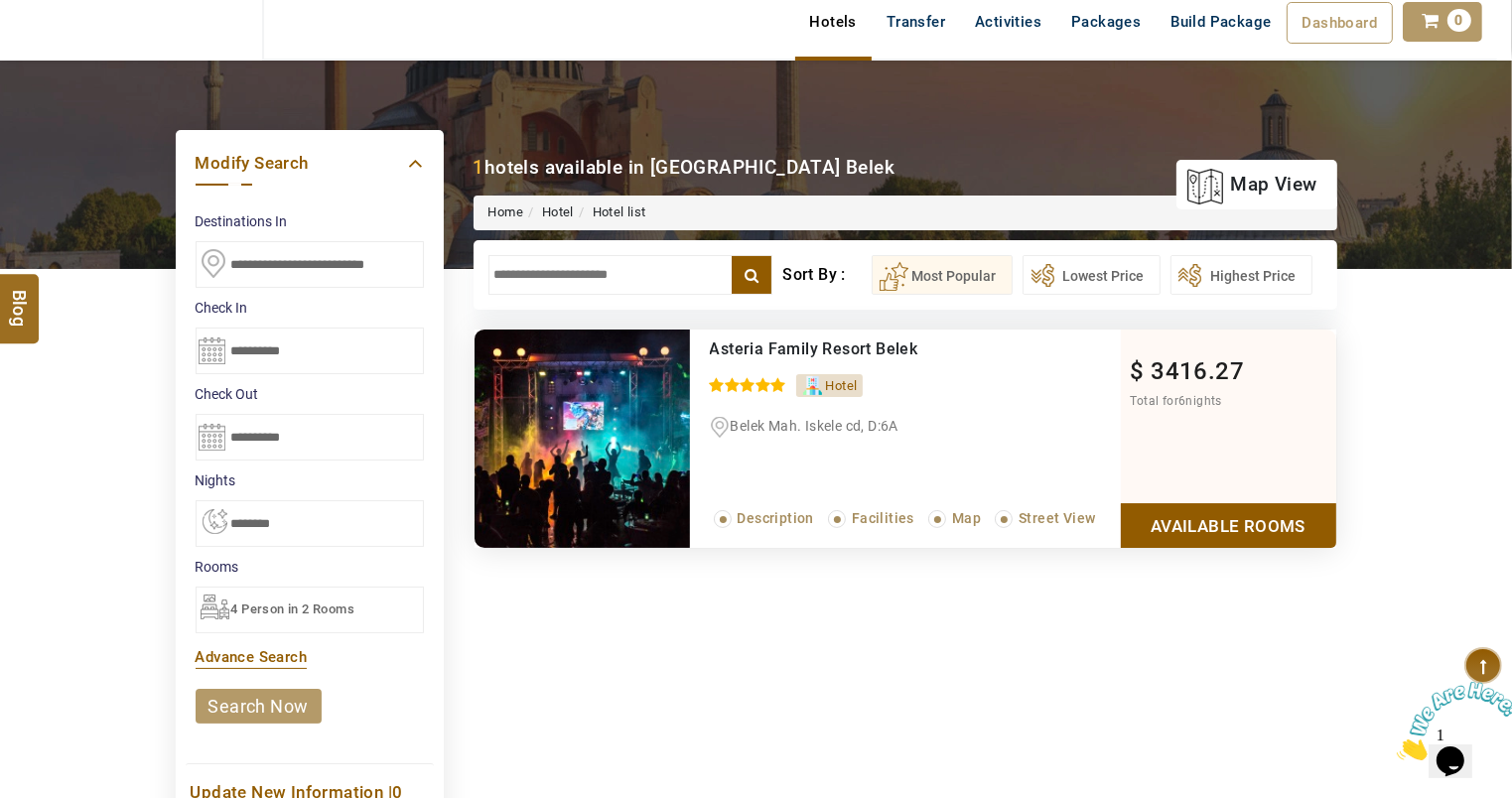click on "Available Rooms" at bounding box center (1228, 525) 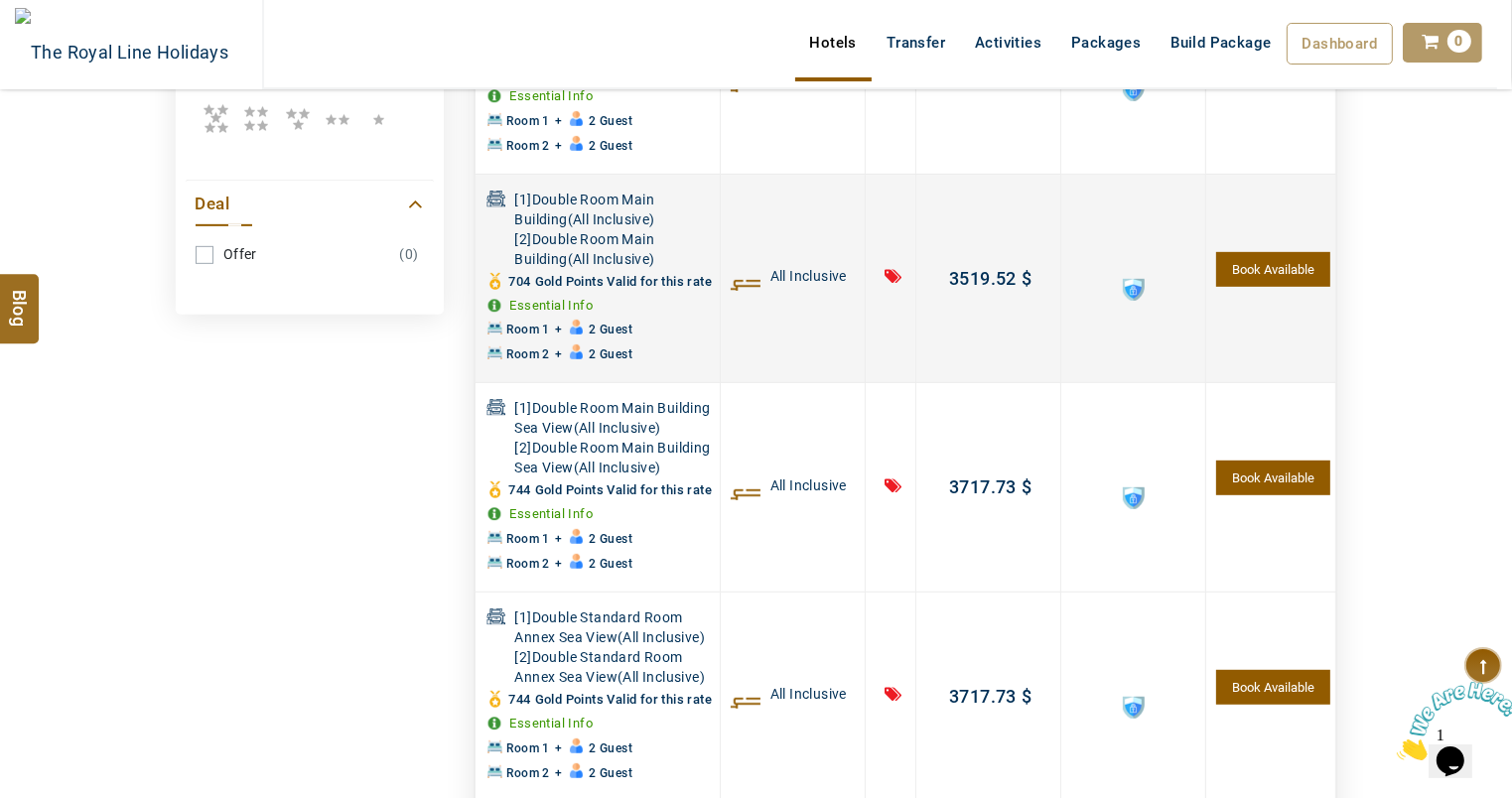 scroll, scrollTop: 1072, scrollLeft: 0, axis: vertical 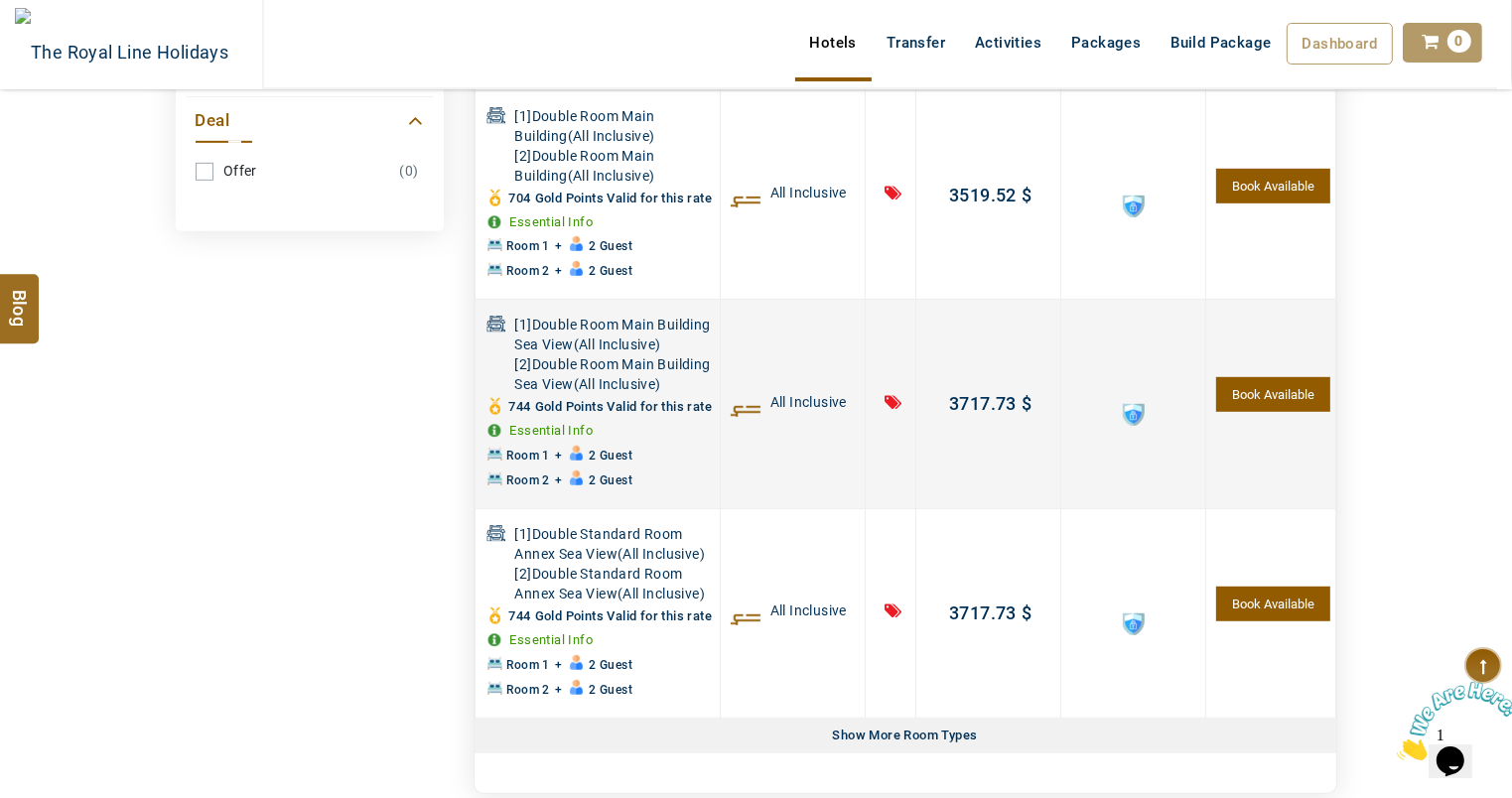 click on "Book Available" at bounding box center [1273, 394] 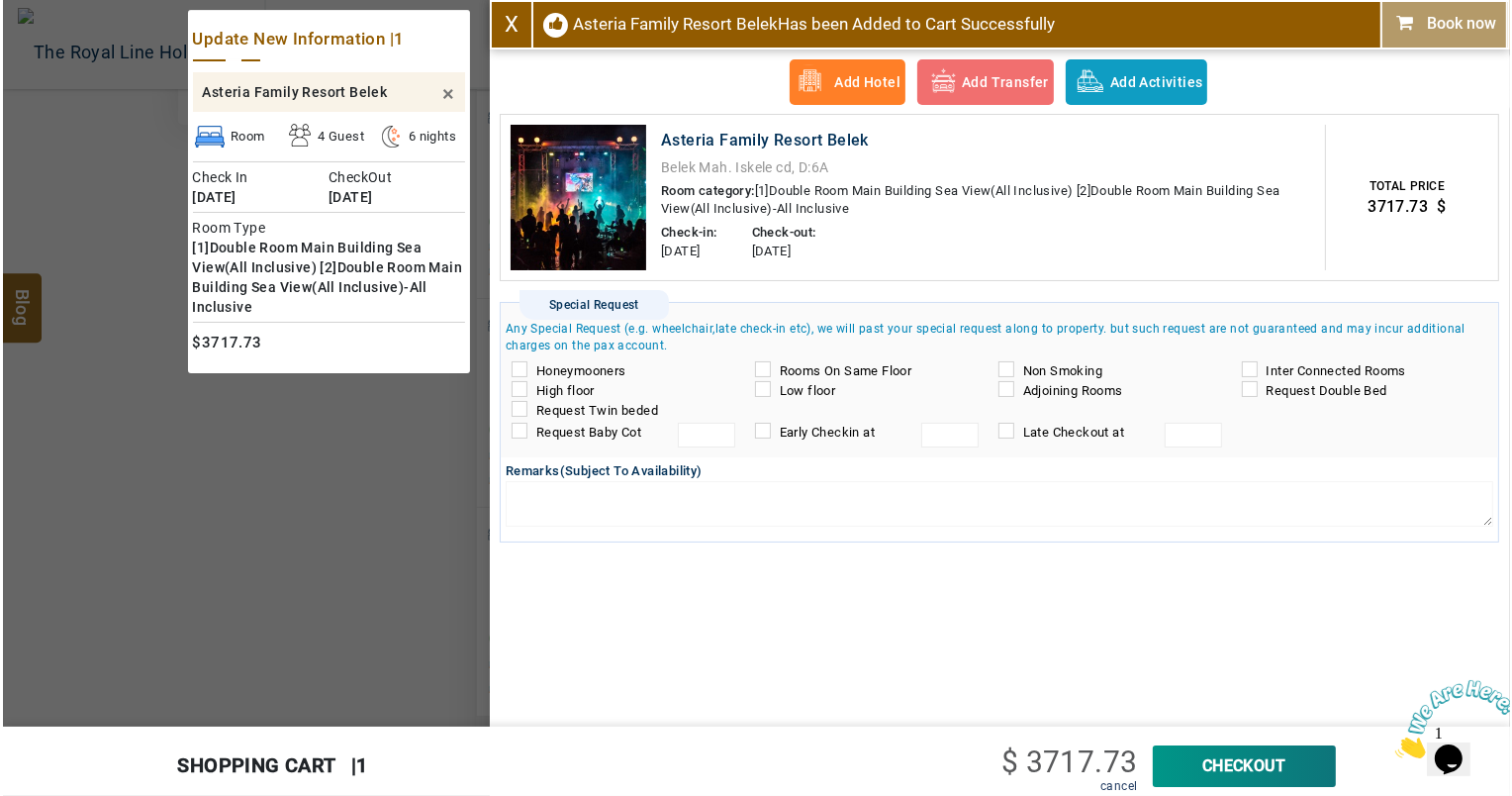 scroll, scrollTop: 965, scrollLeft: 0, axis: vertical 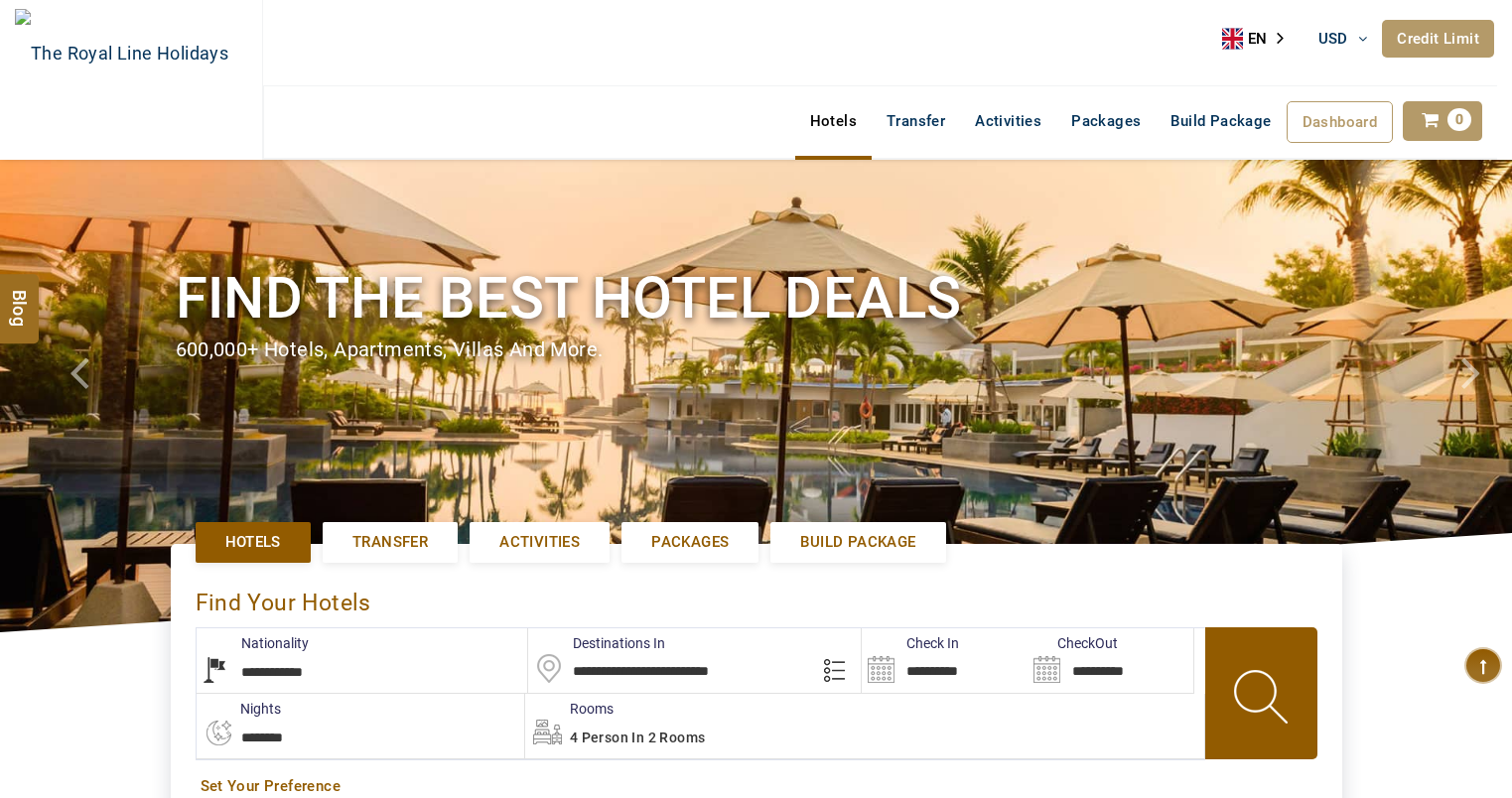 select on "**********" 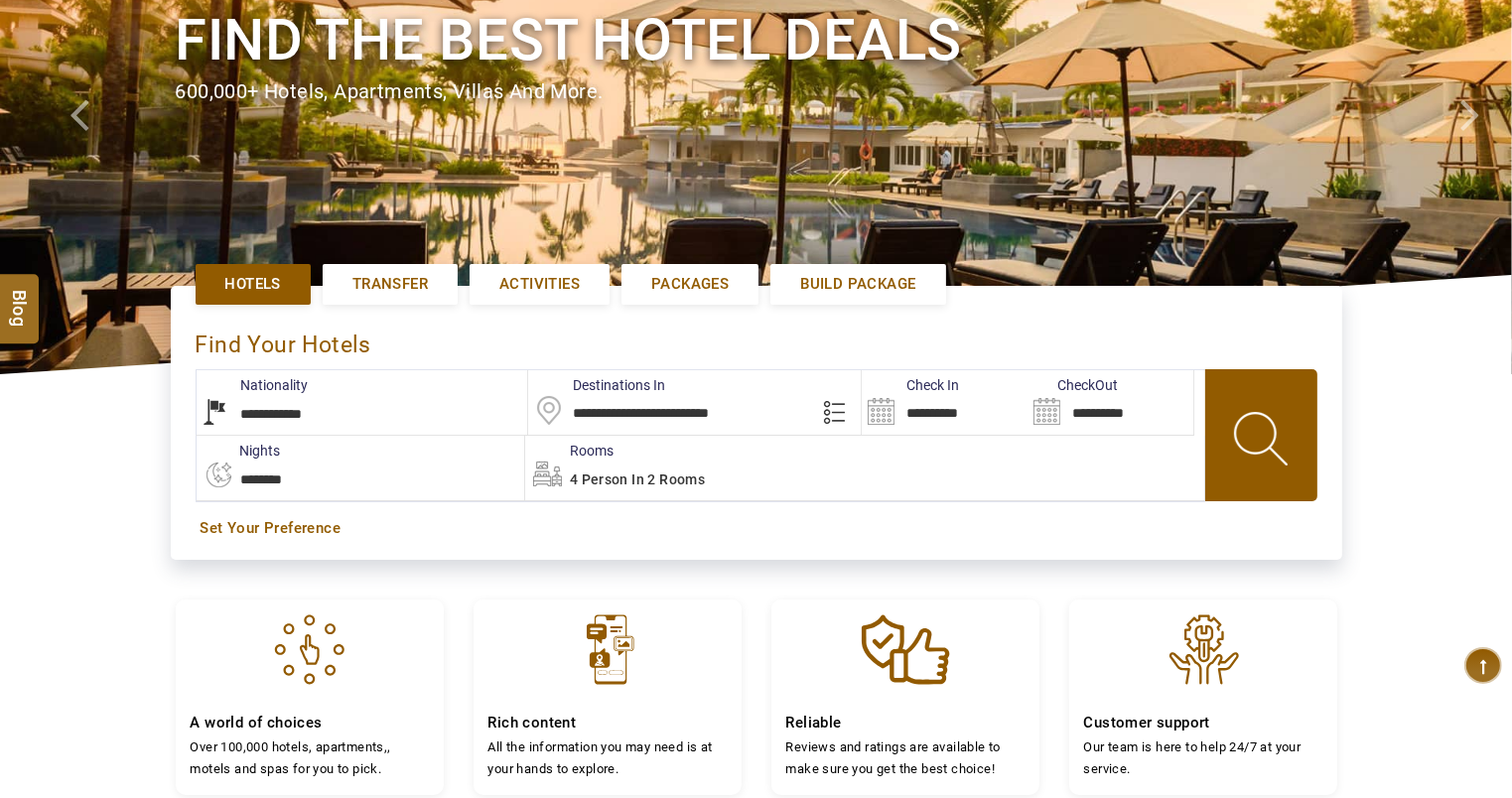 type on "**********" 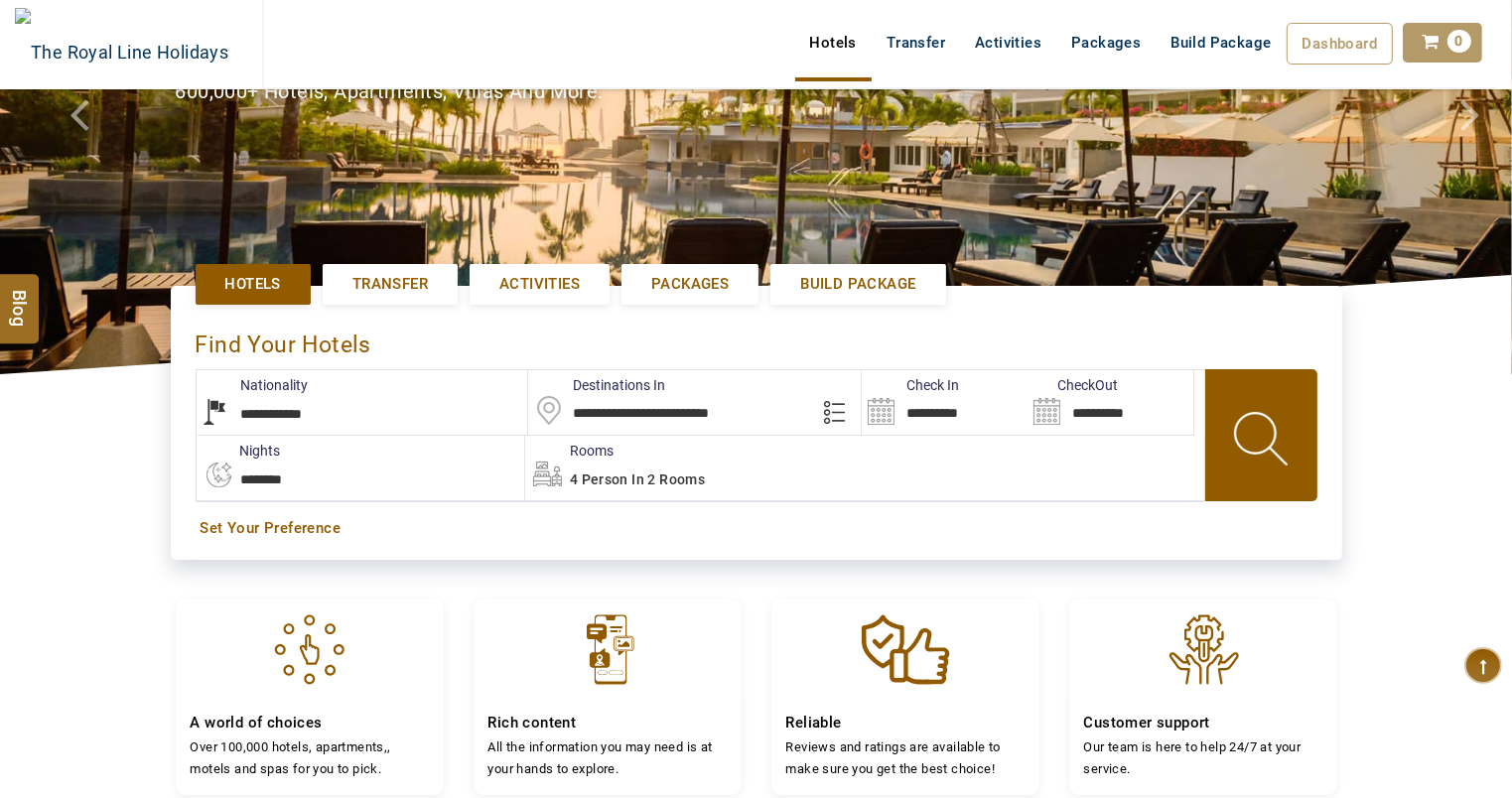 click at bounding box center (1263, 442) 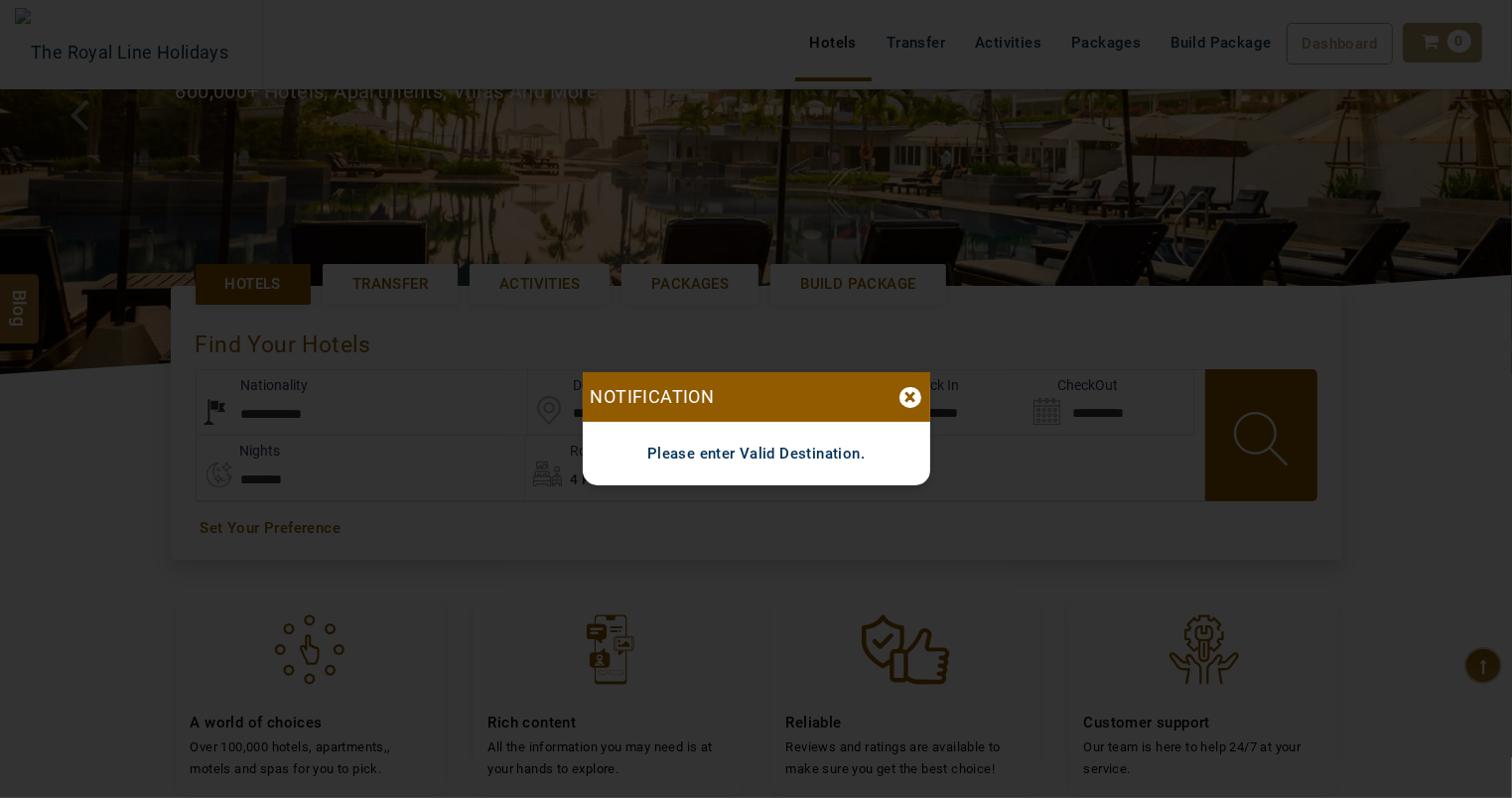 click on "×" at bounding box center (910, 397) 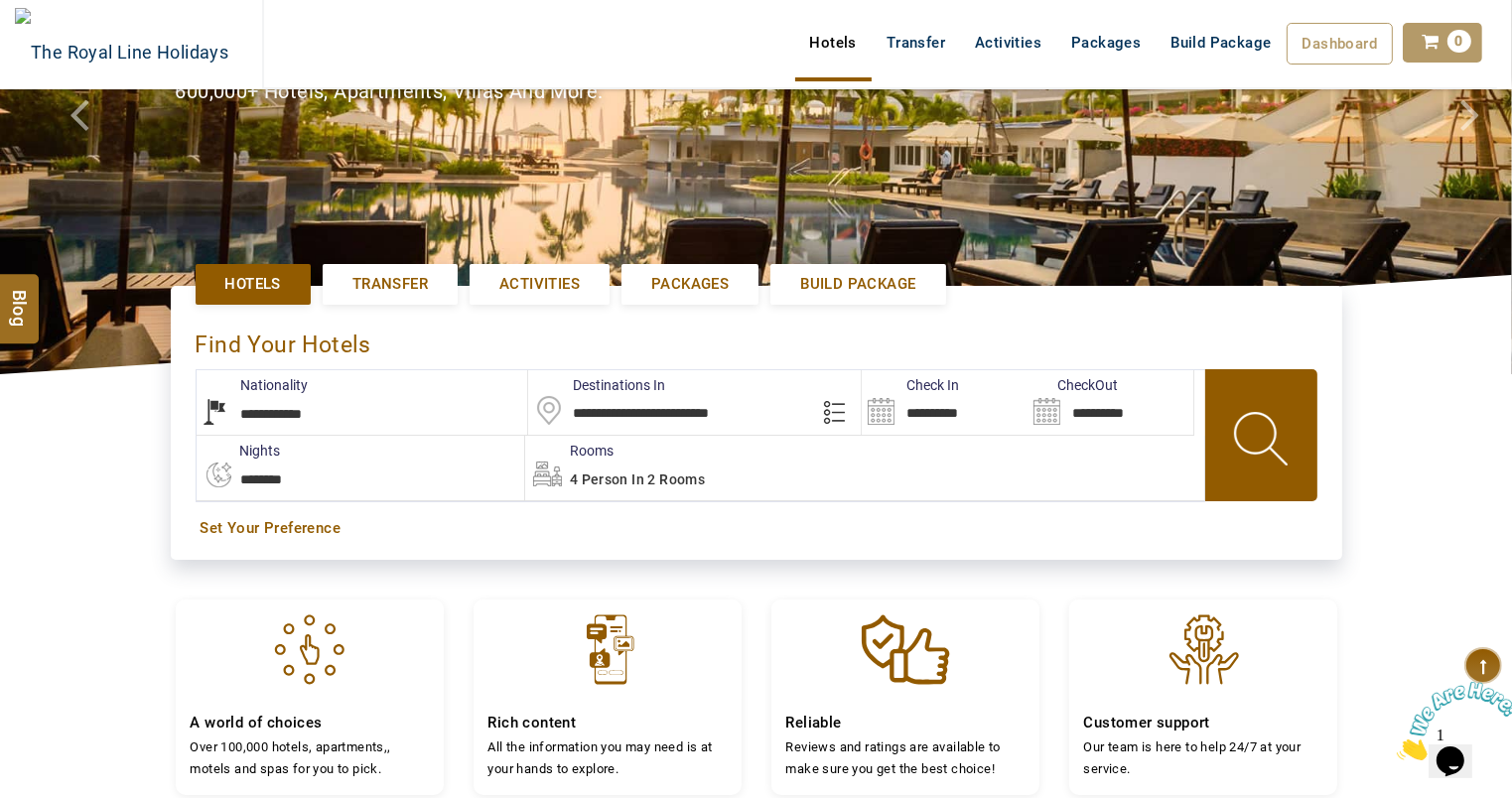 scroll, scrollTop: 0, scrollLeft: 0, axis: both 